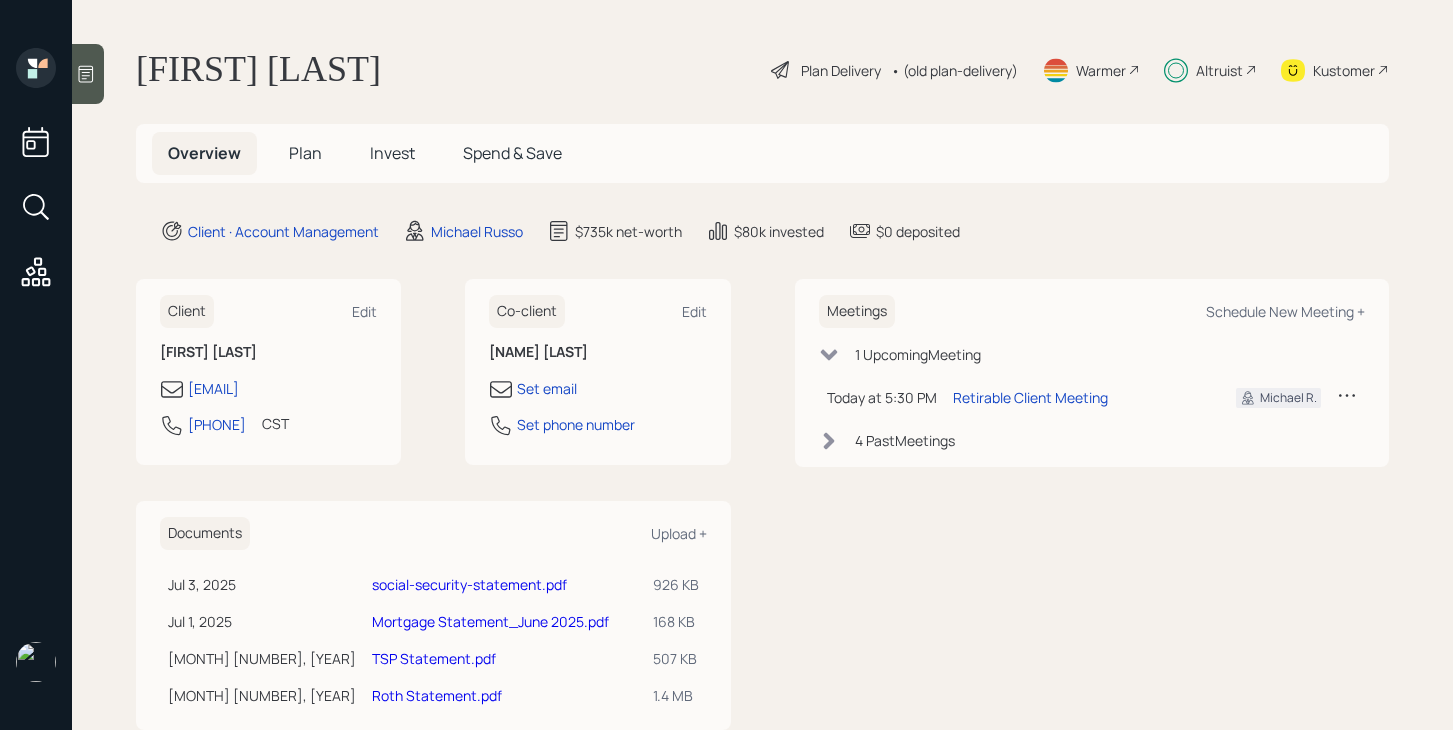 scroll, scrollTop: 0, scrollLeft: 0, axis: both 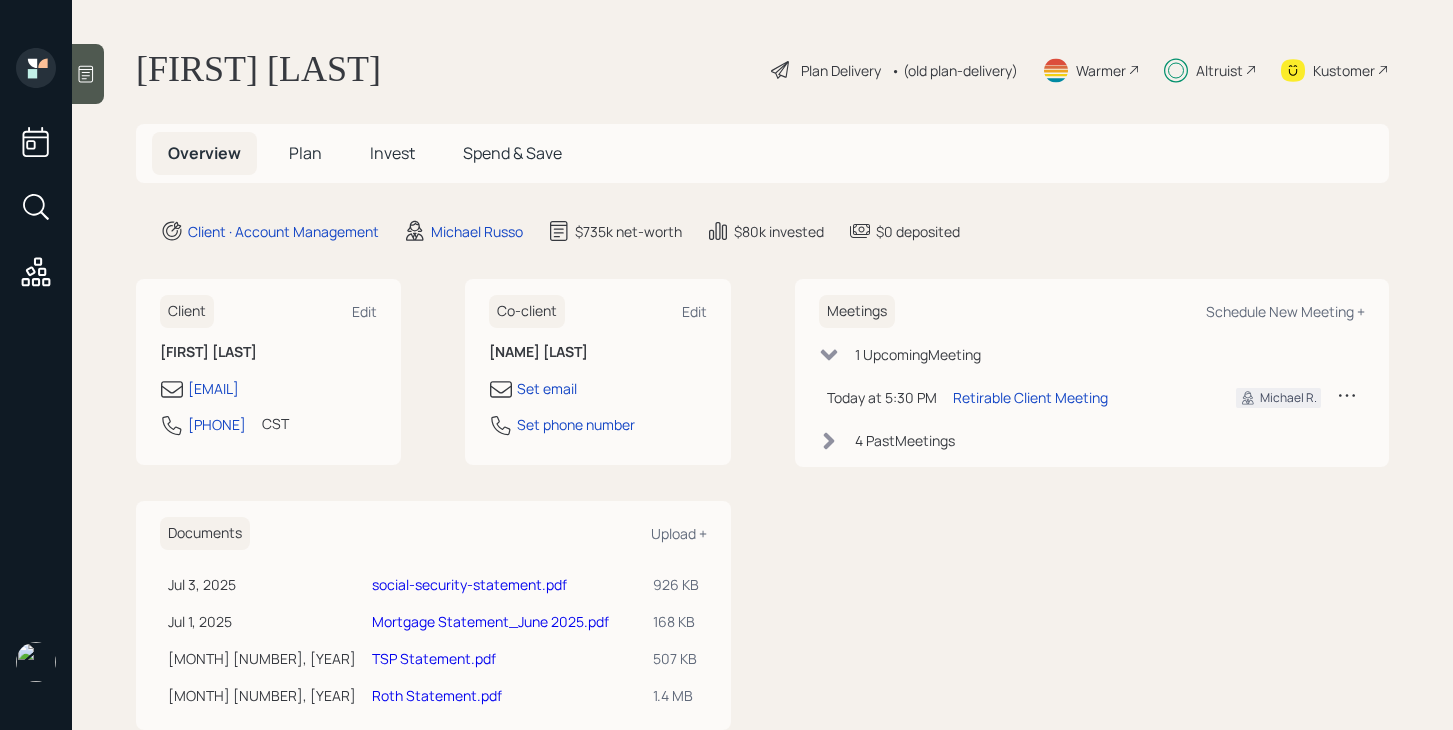 click on "Plan" at bounding box center (305, 153) 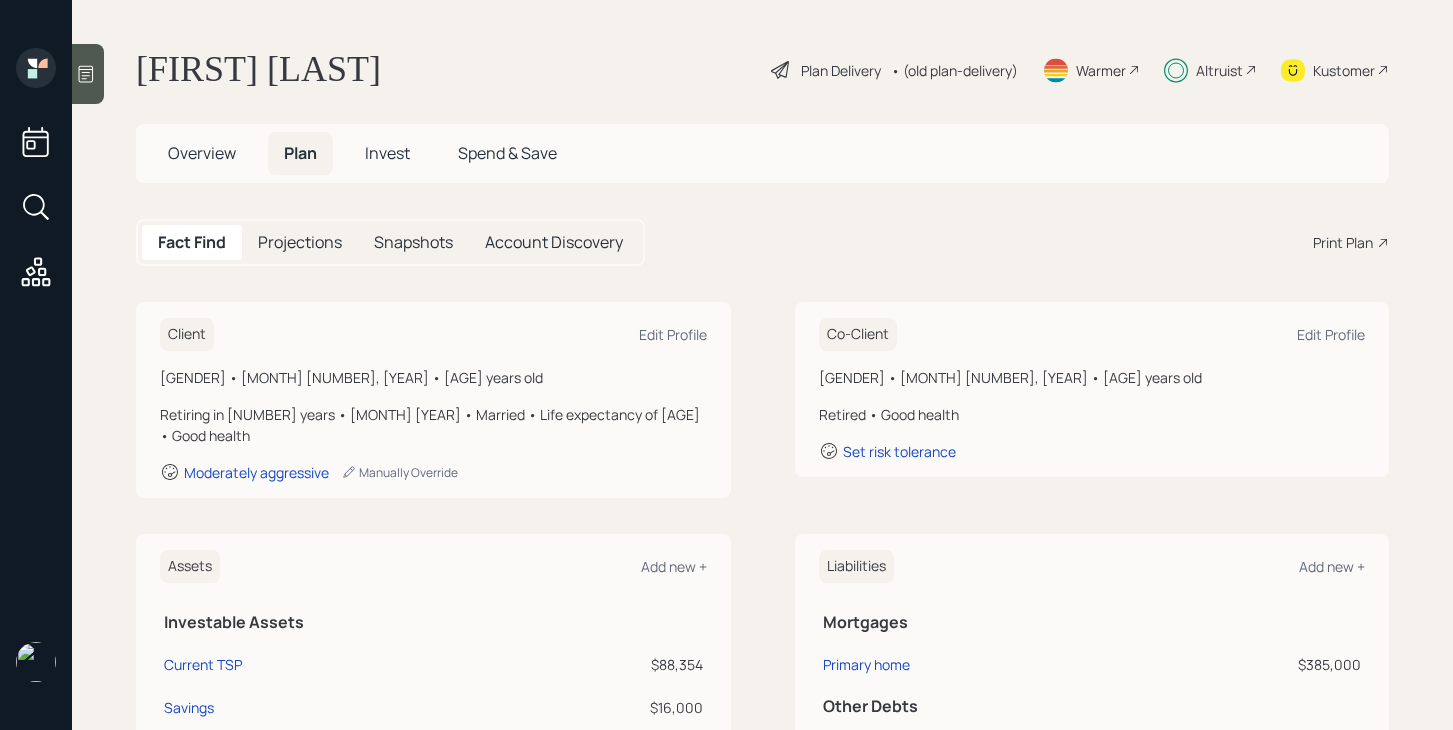 click on "Overview" at bounding box center [202, 153] 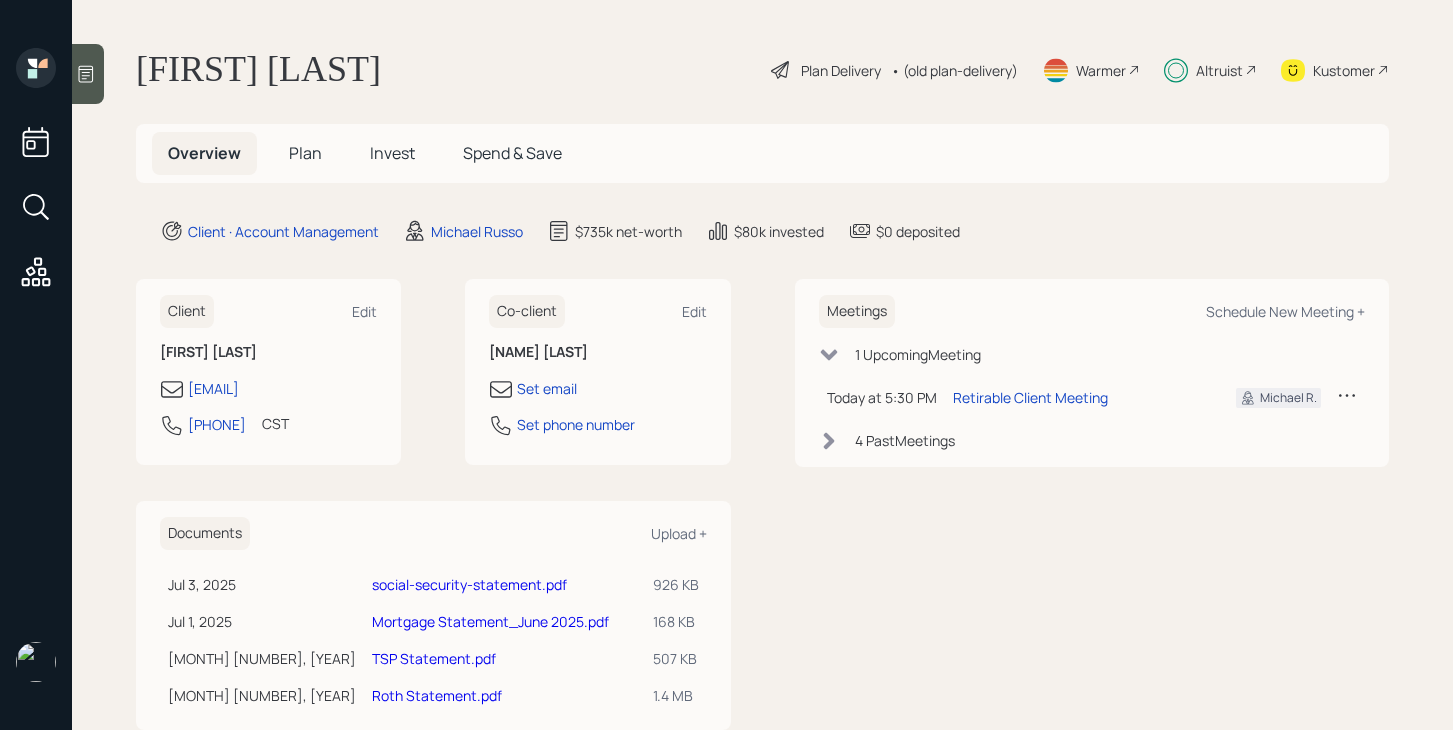 scroll, scrollTop: 47, scrollLeft: 0, axis: vertical 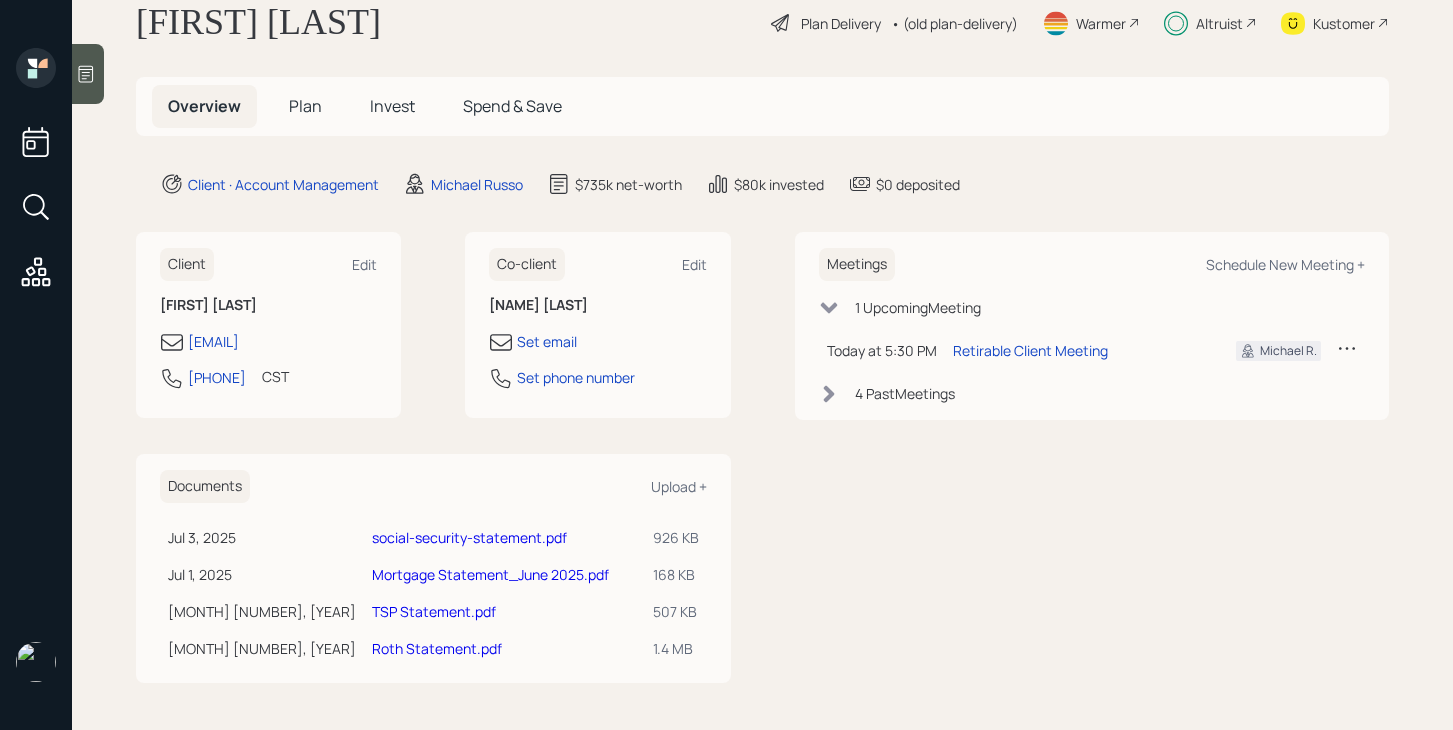 click on "social-security-statement.pdf" at bounding box center [469, 537] 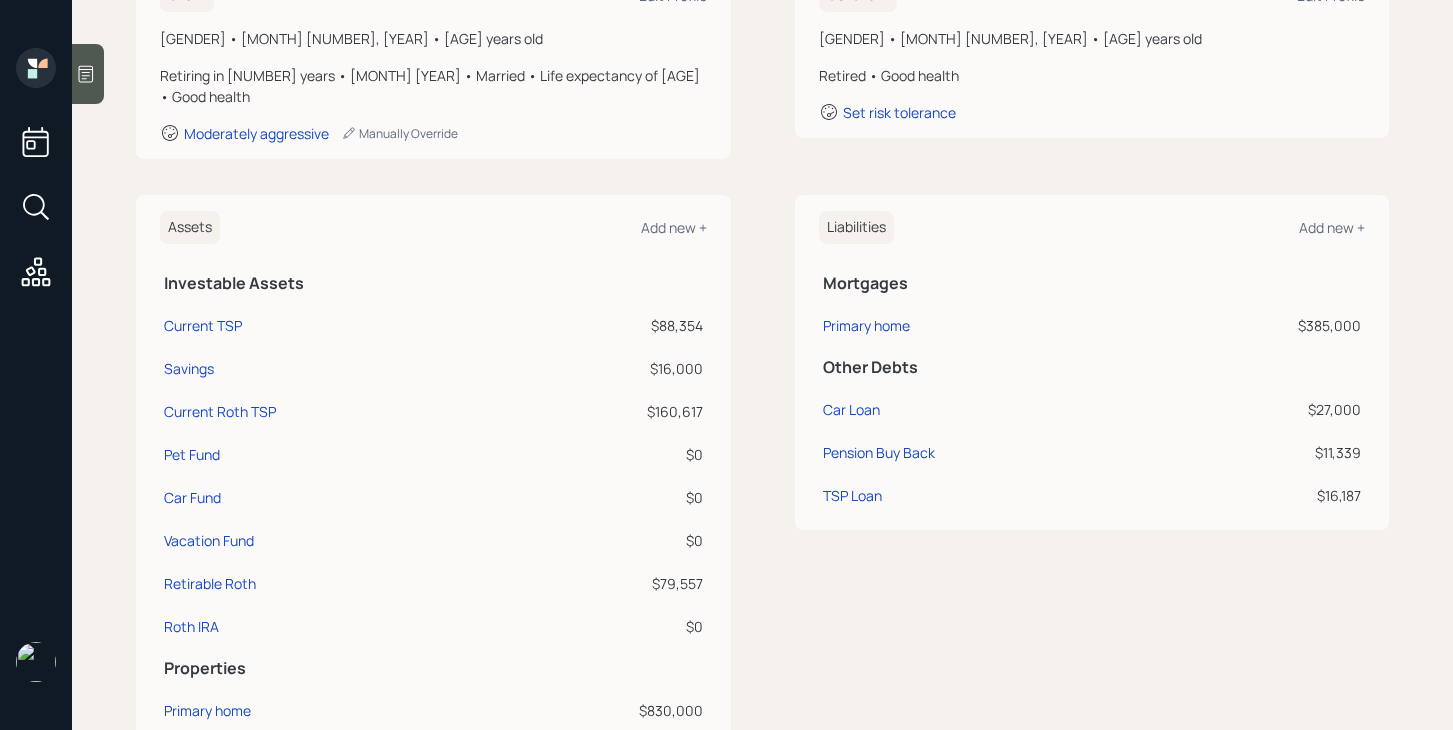 scroll, scrollTop: 341, scrollLeft: 0, axis: vertical 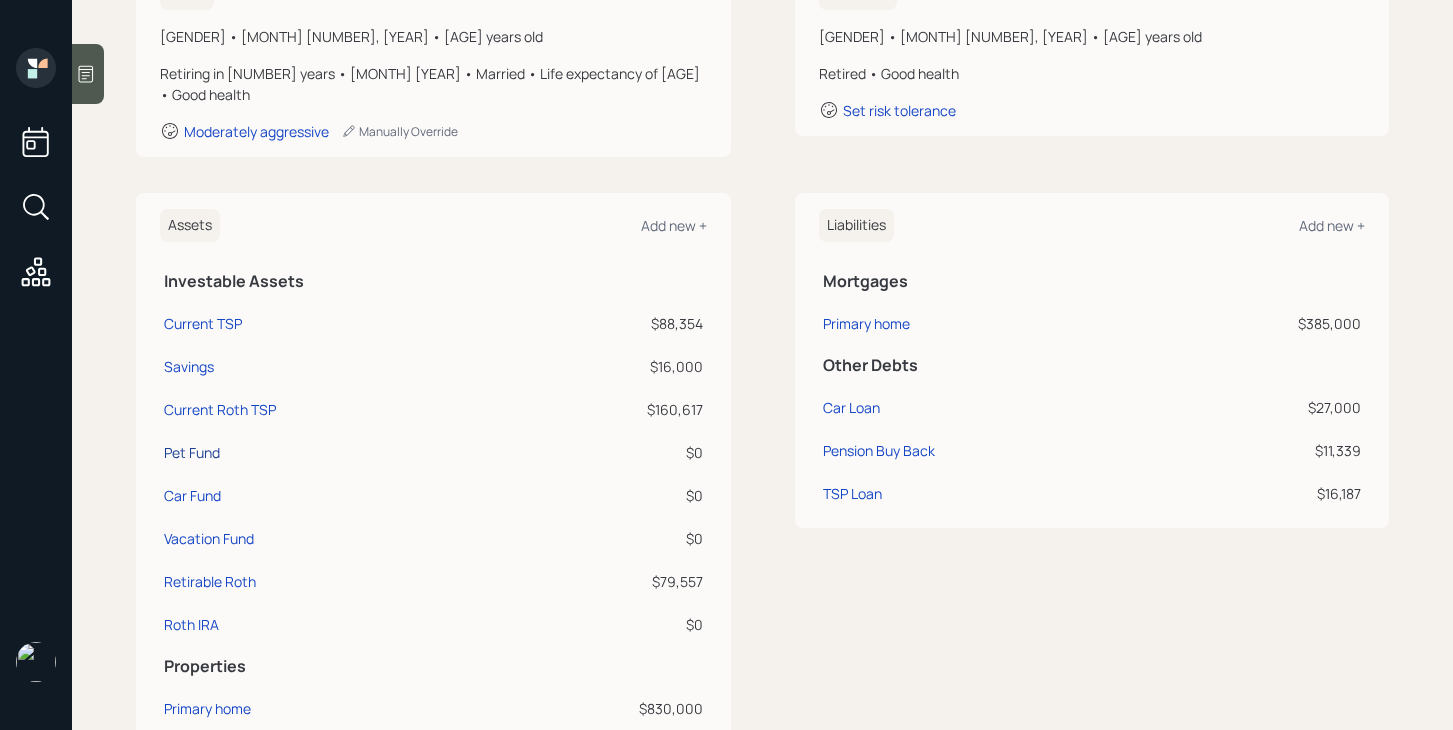click on "Pet Fund" at bounding box center (203, 323) 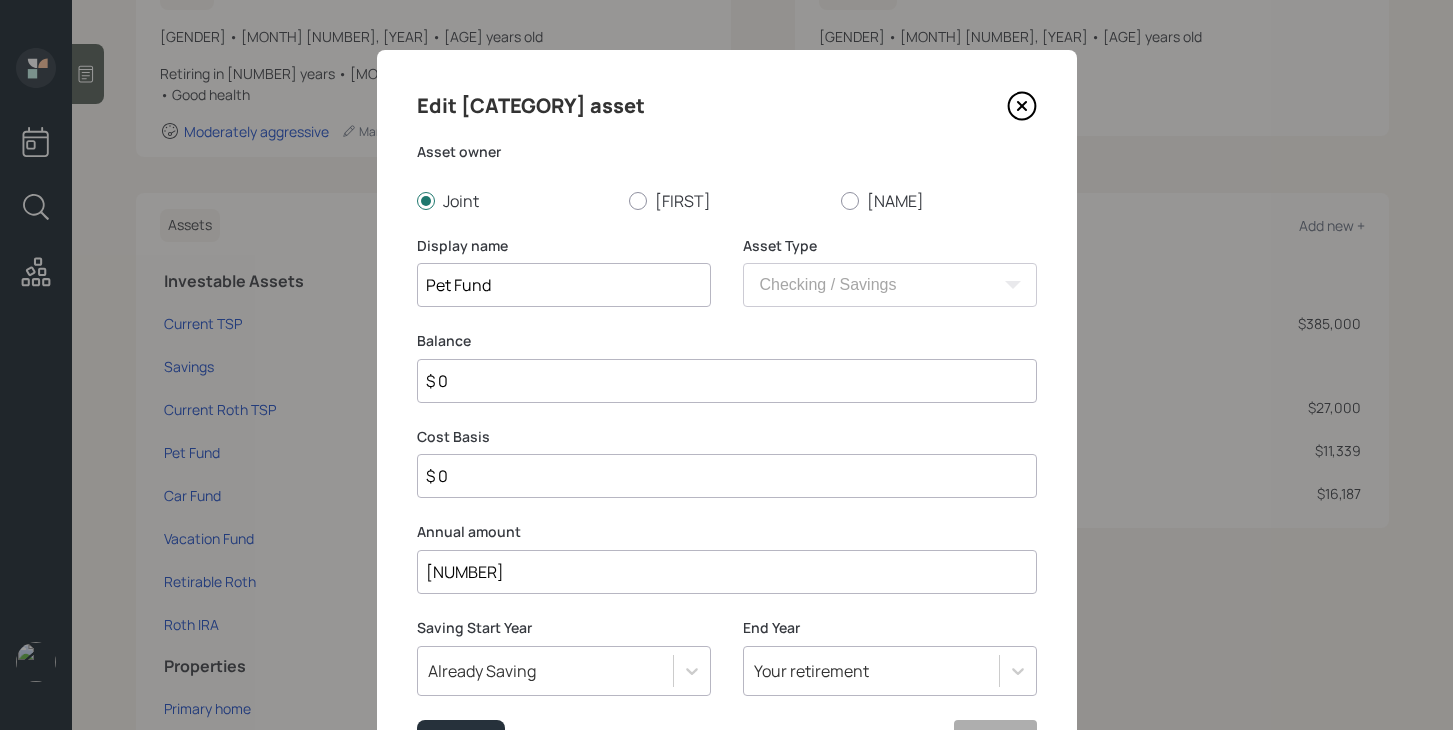 click on "$ 0" at bounding box center (727, 381) 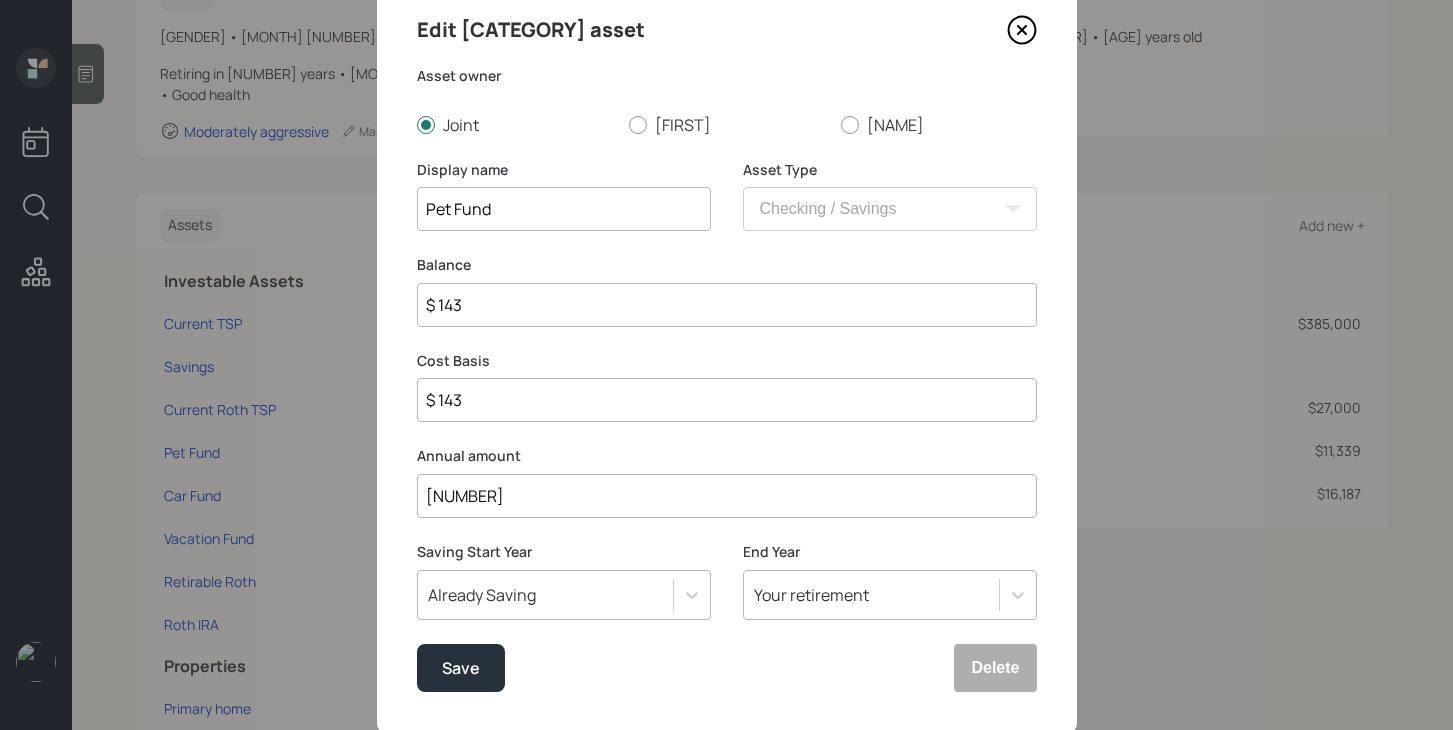 scroll, scrollTop: 93, scrollLeft: 0, axis: vertical 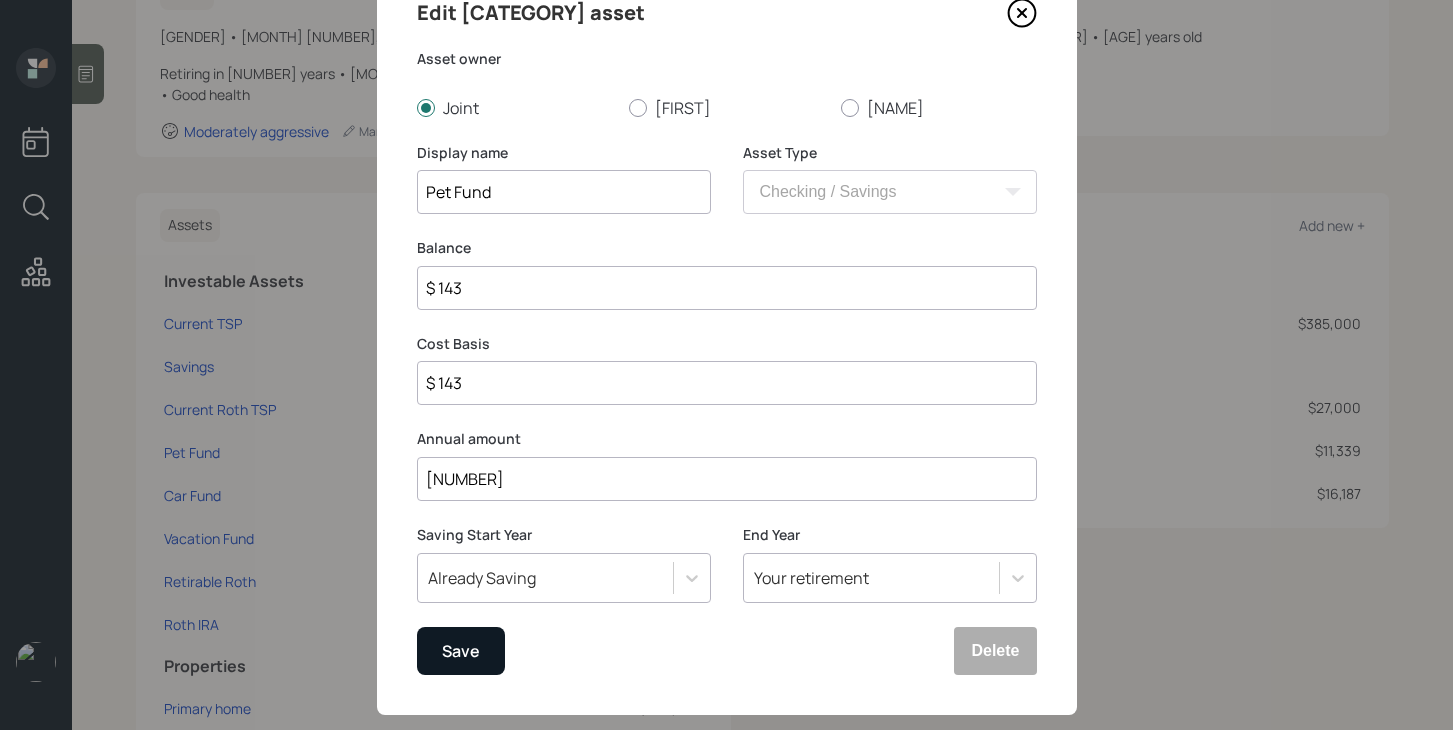 type on "$ 143" 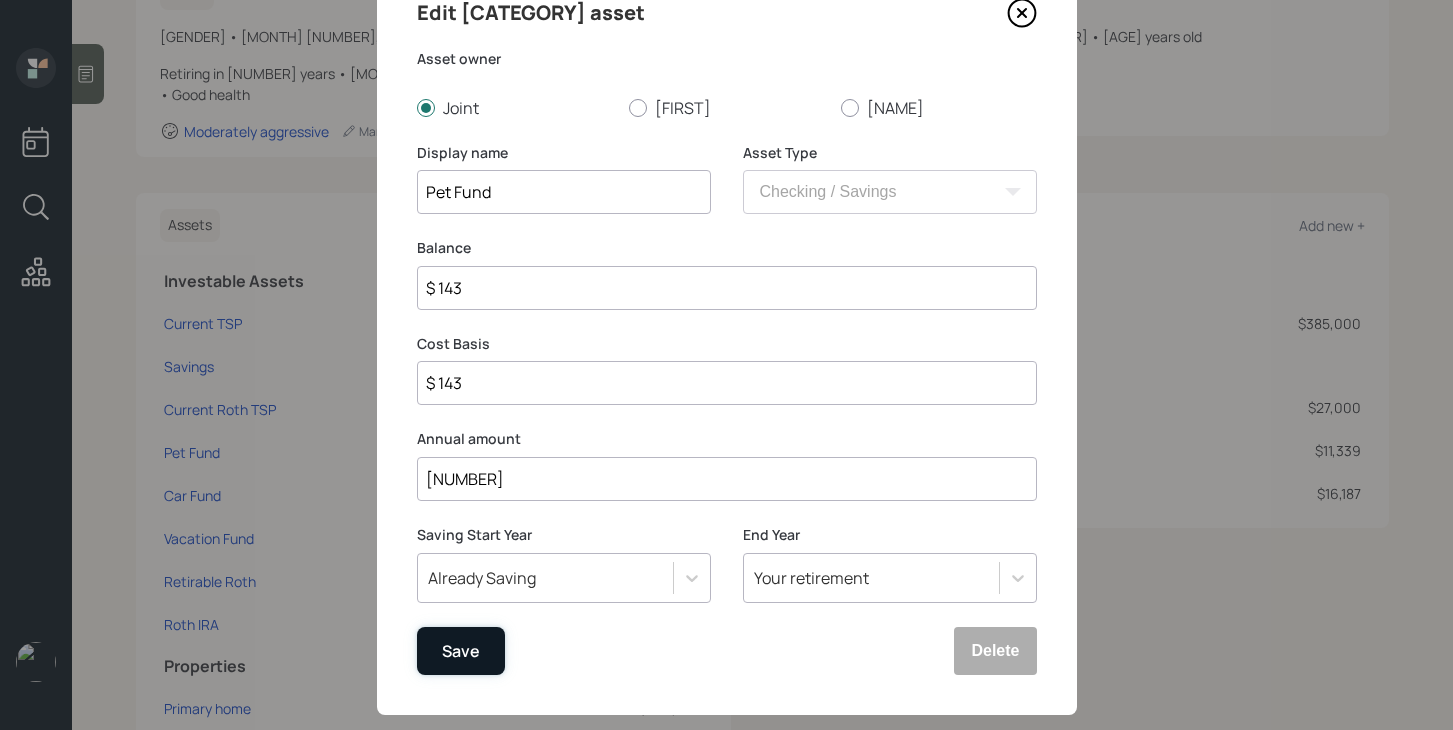 click on "Save" at bounding box center (461, 651) 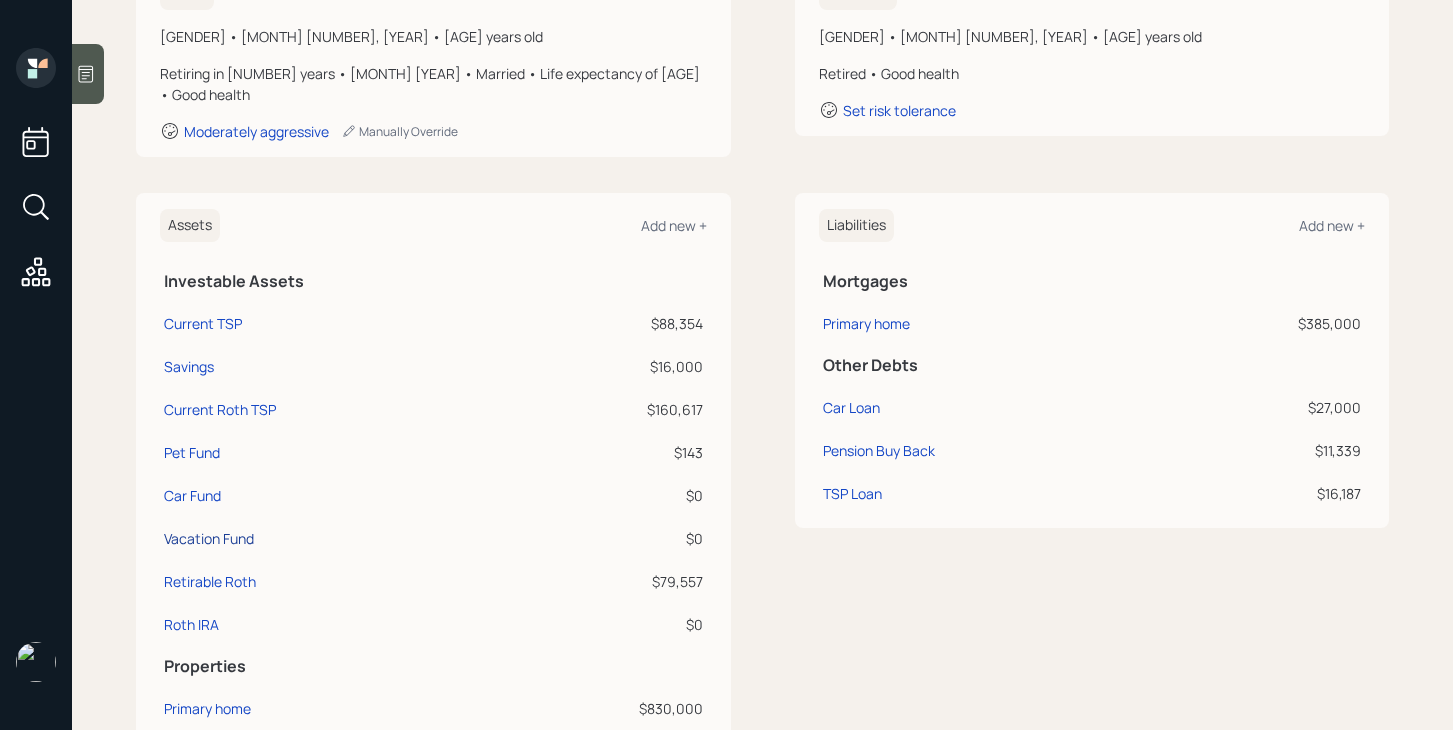 click on "Vacation Fund" at bounding box center [203, 323] 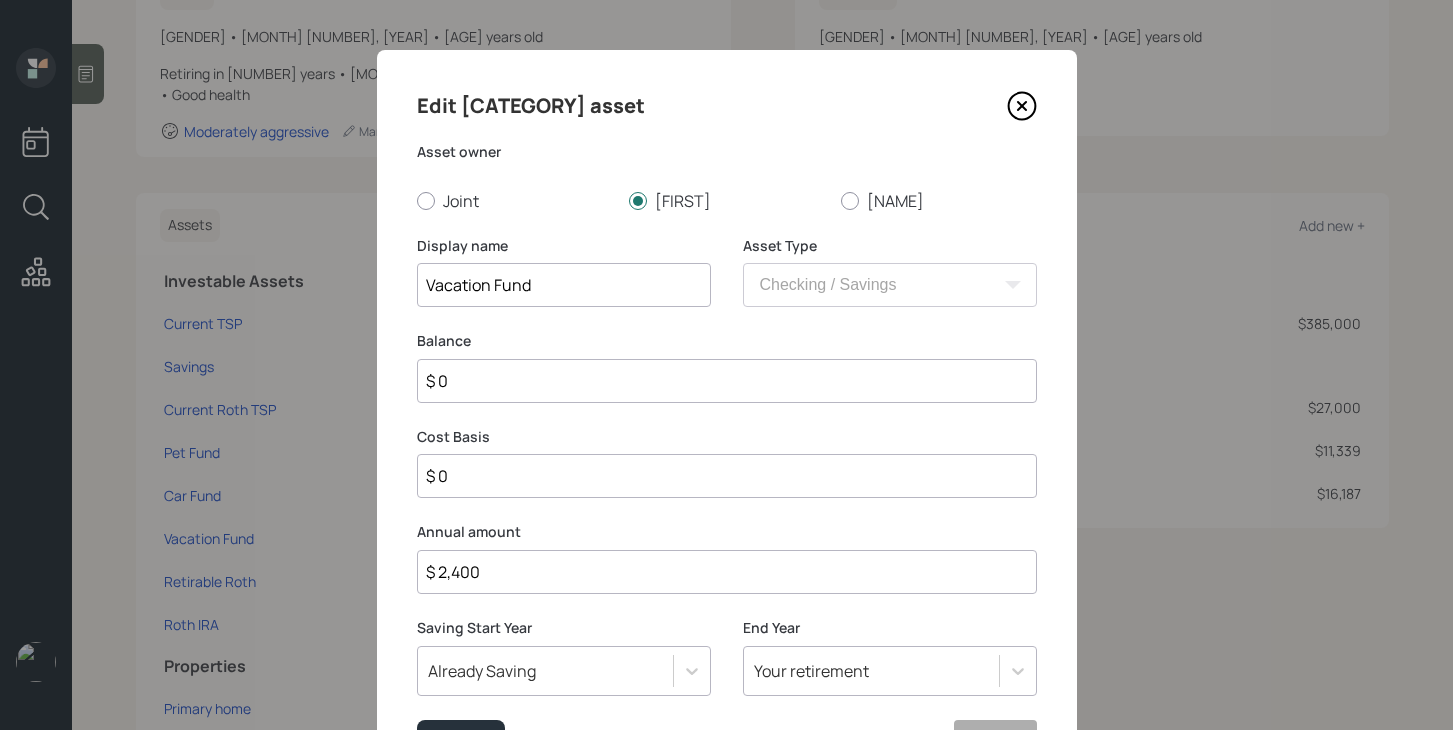 click on "$ 0" at bounding box center (727, 381) 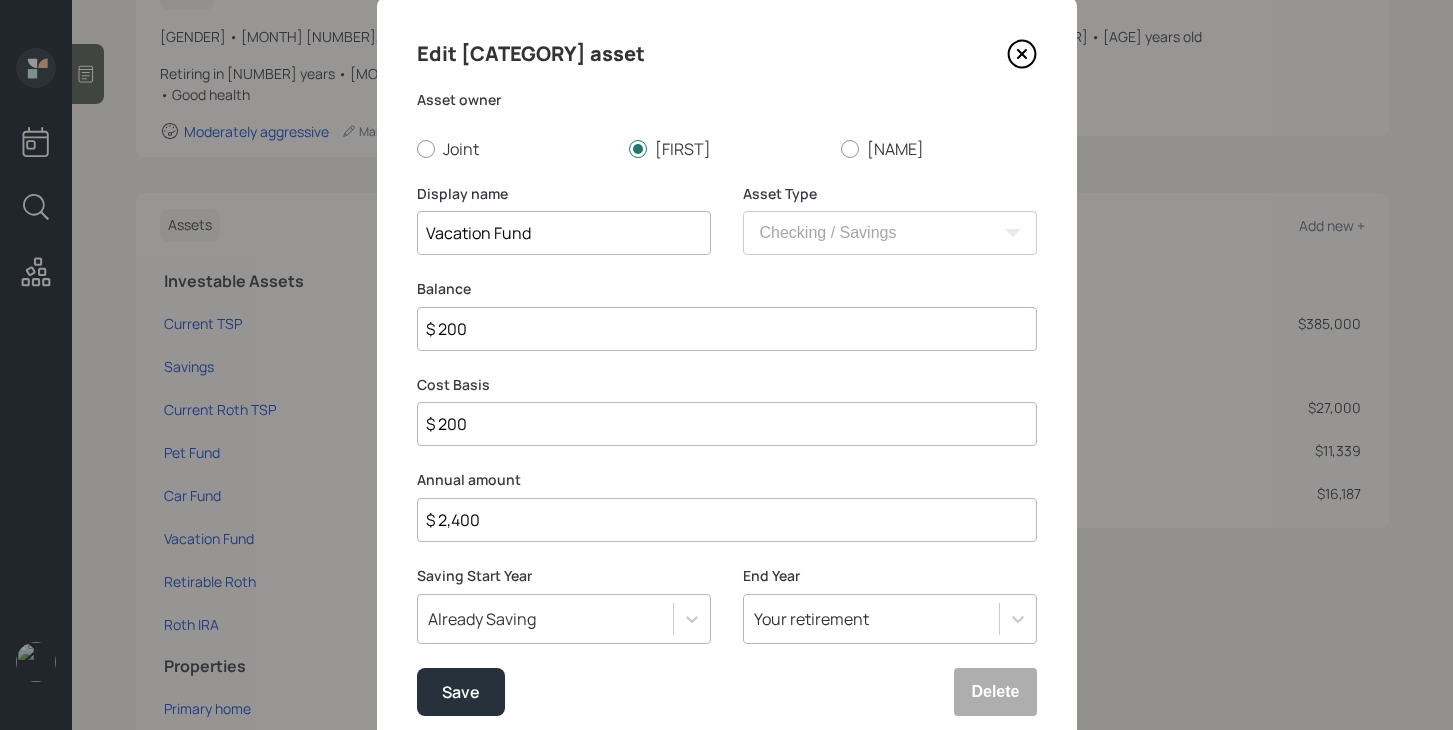 scroll, scrollTop: 127, scrollLeft: 0, axis: vertical 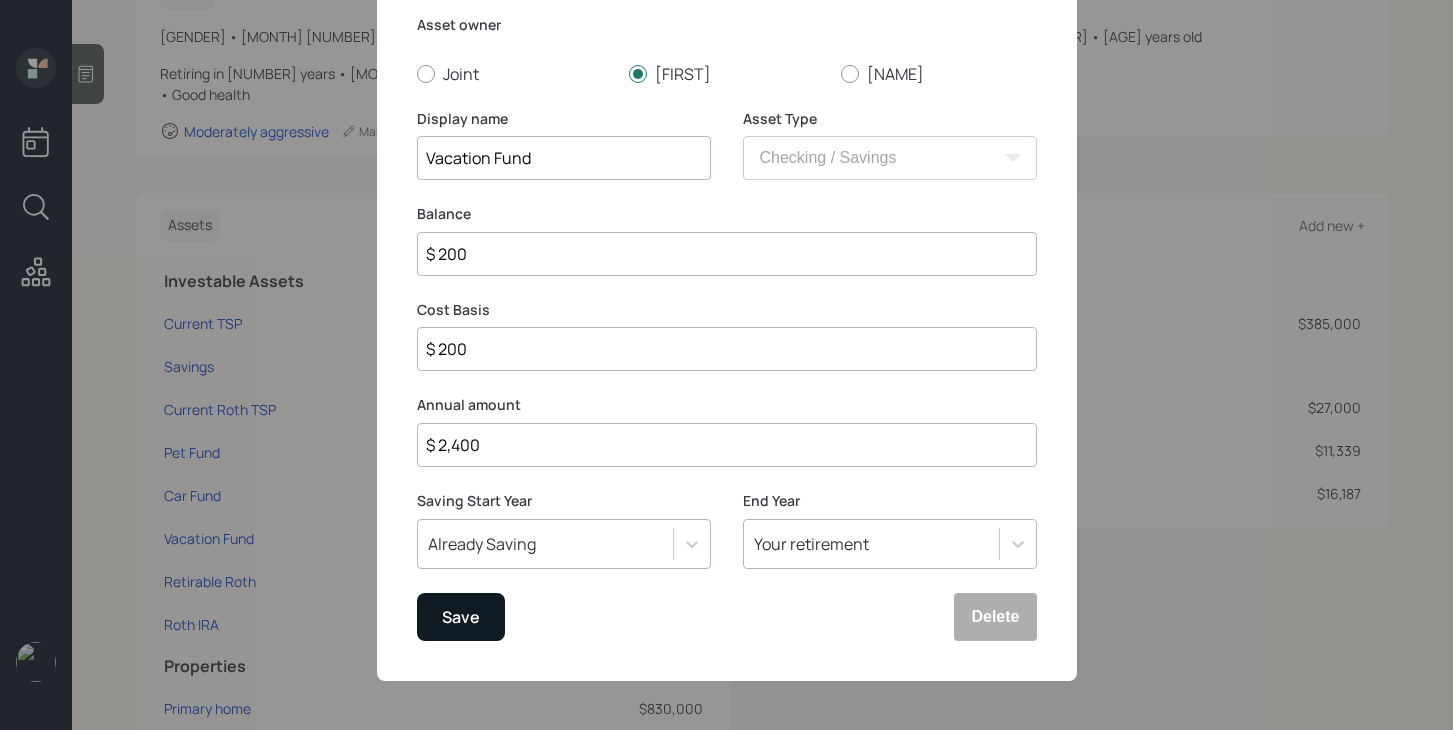 type on "$ 200" 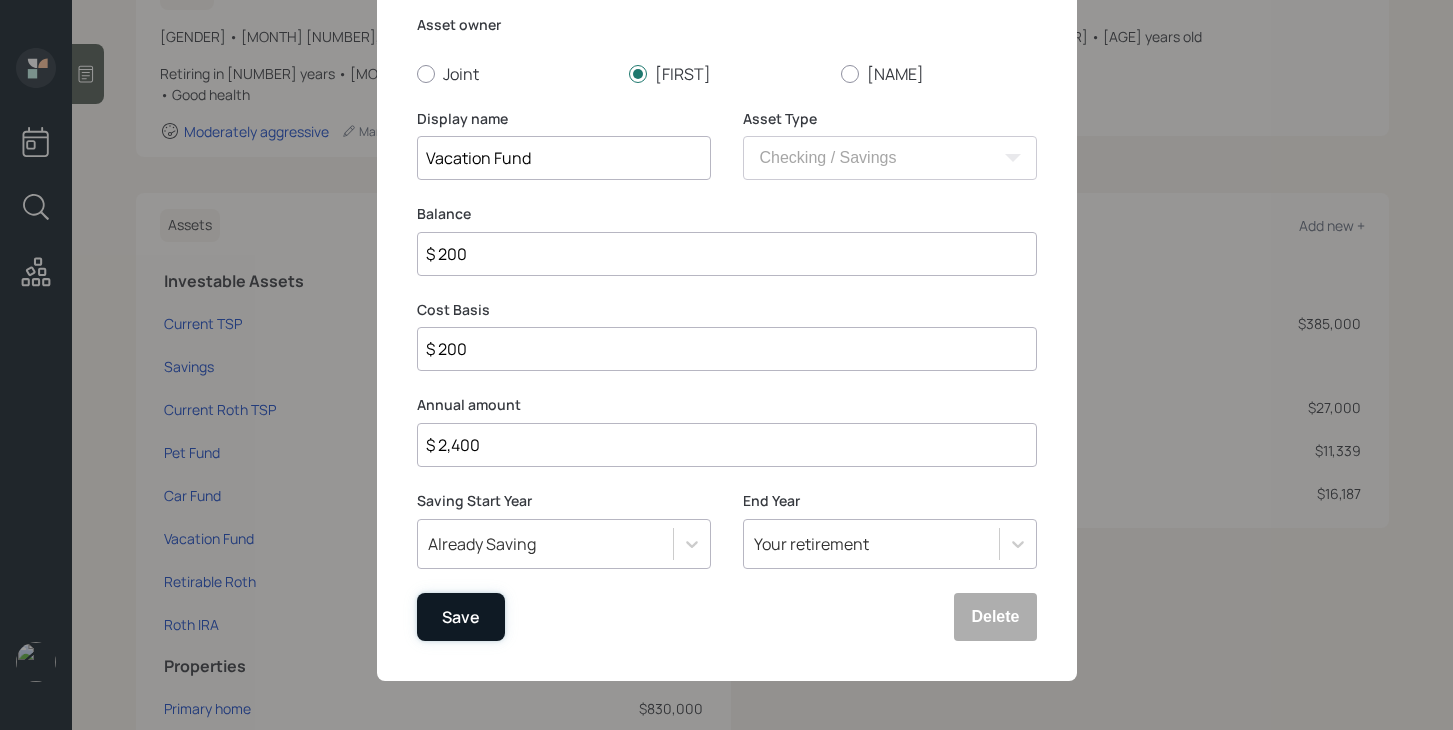 click on "Save" at bounding box center (461, 617) 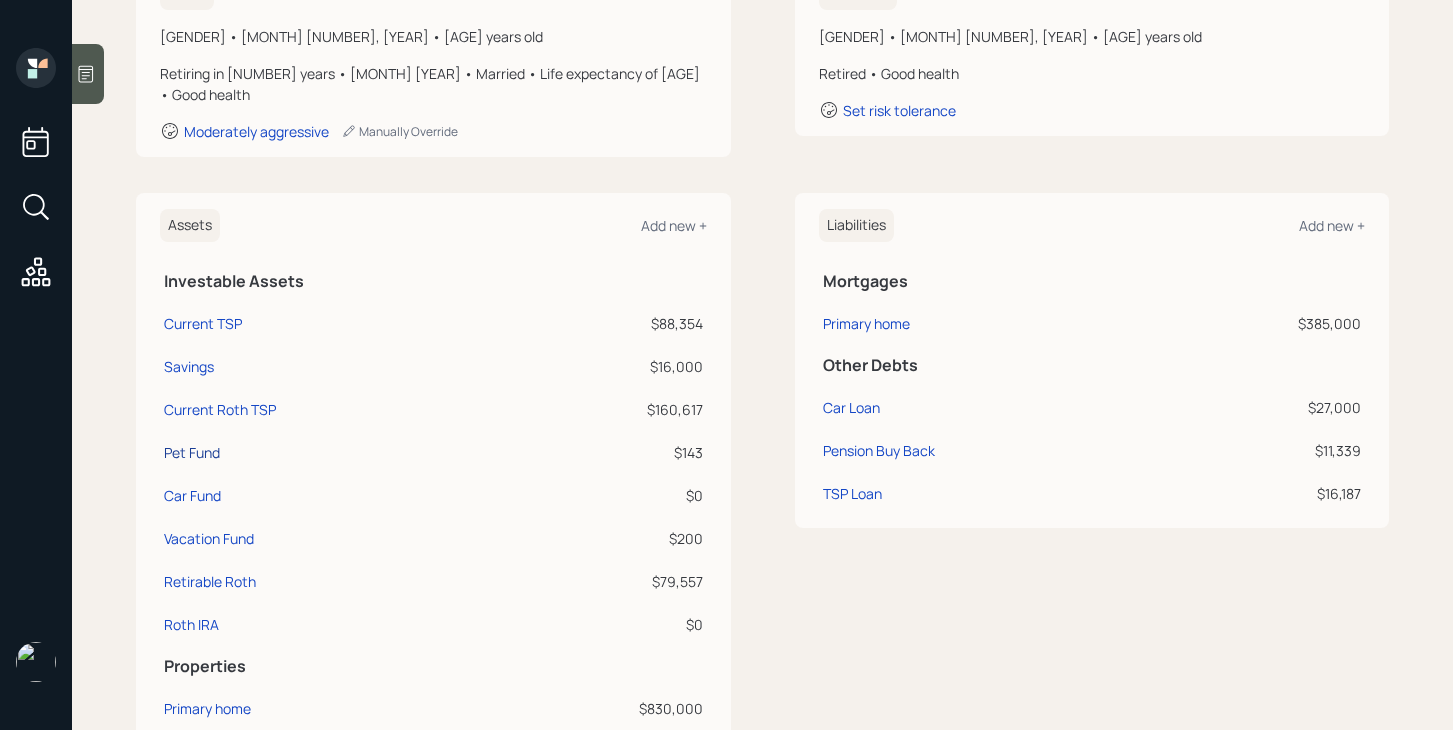 click on "Pet Fund" at bounding box center [203, 323] 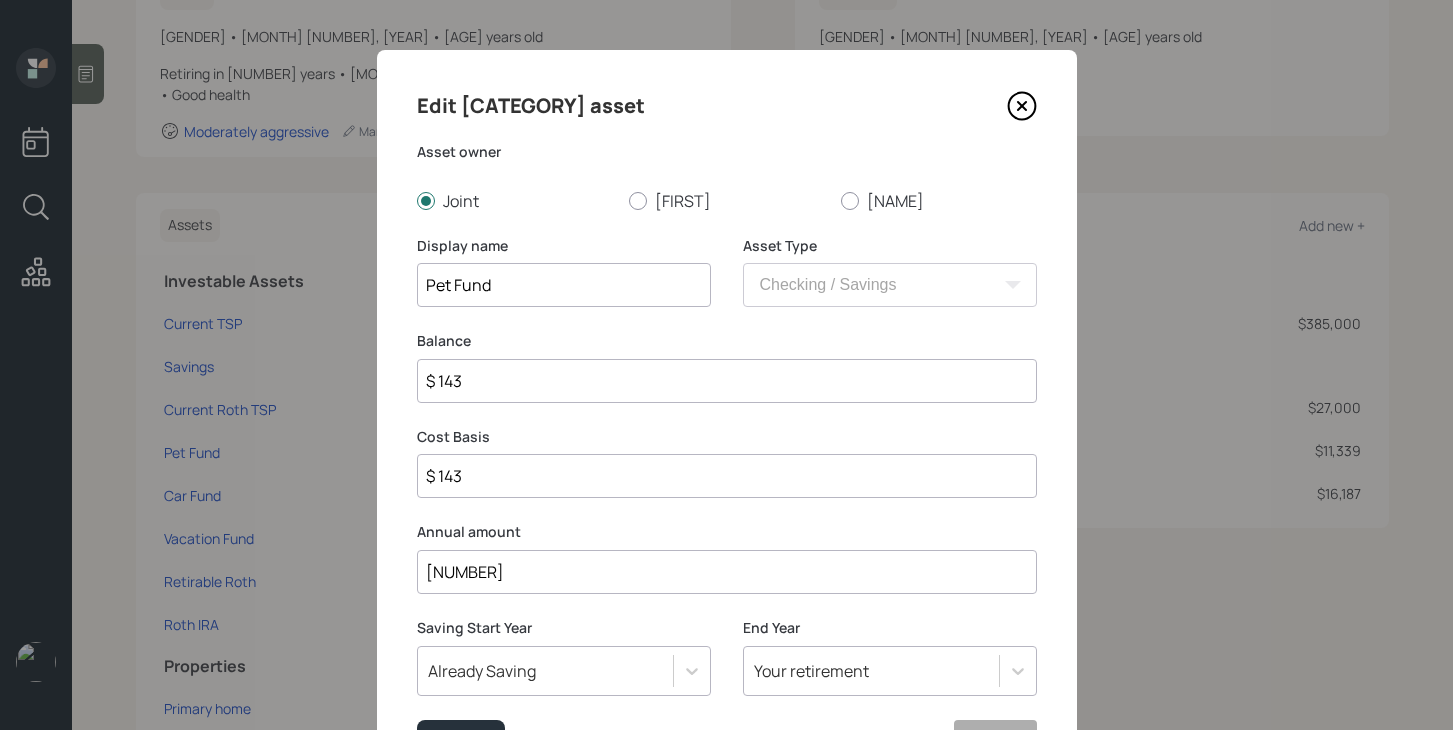 drag, startPoint x: 536, startPoint y: 270, endPoint x: 519, endPoint y: 275, distance: 17.720045 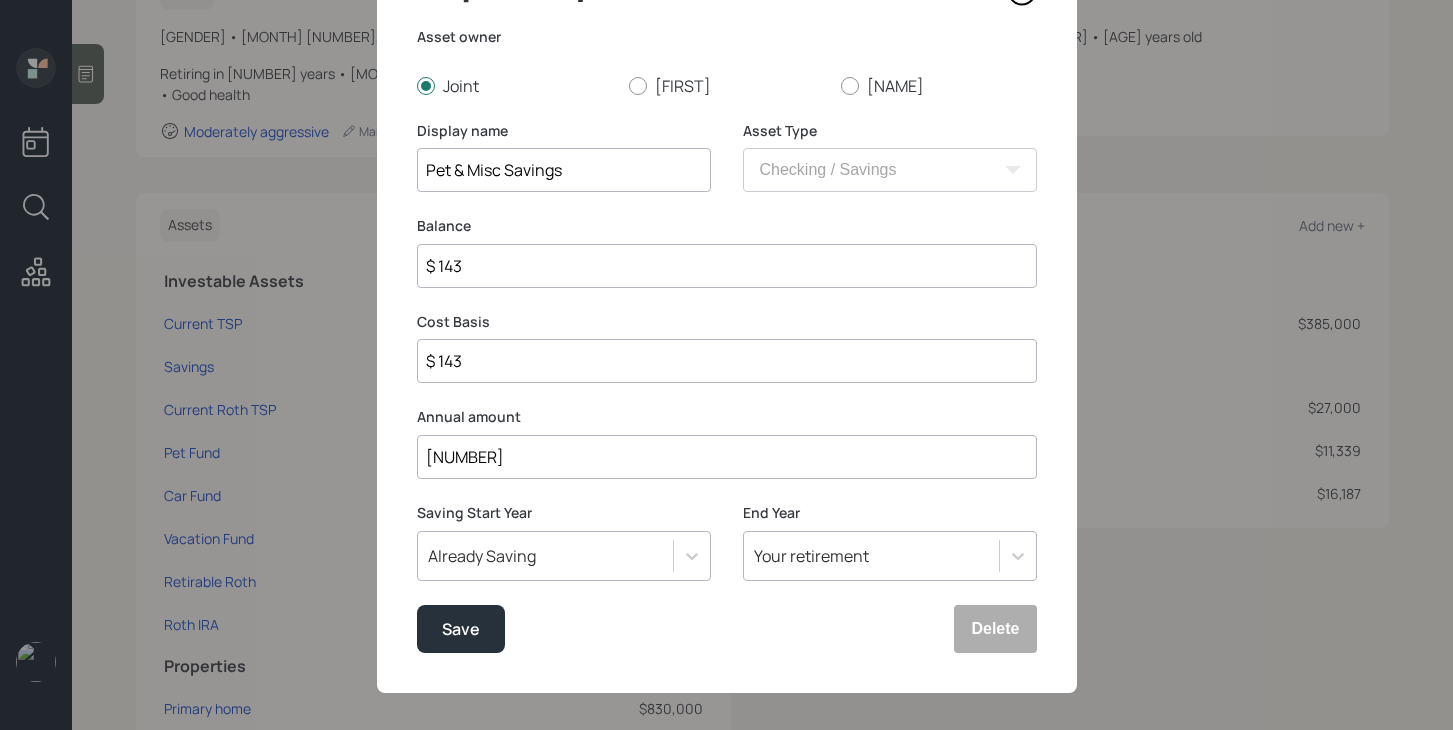 scroll, scrollTop: 127, scrollLeft: 0, axis: vertical 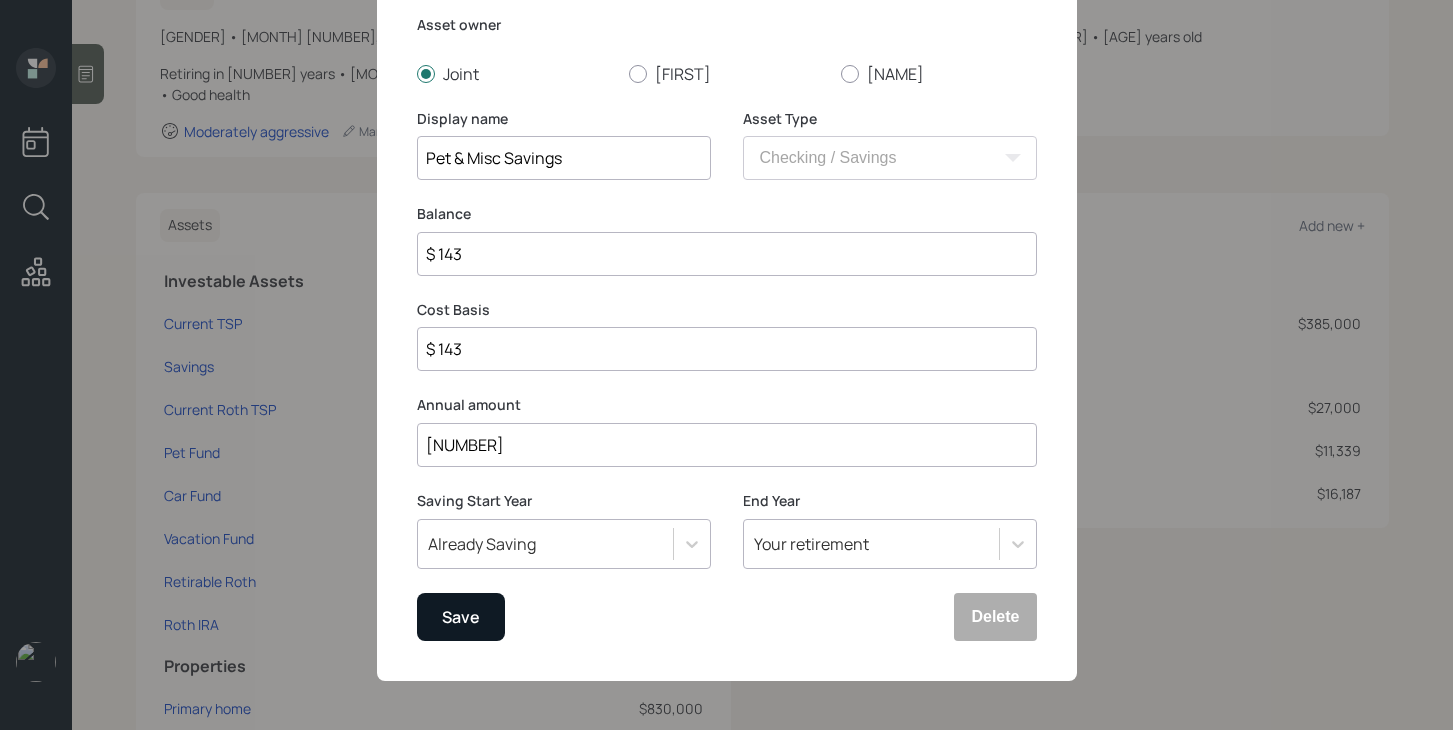 type on "Pet & Misc Savings" 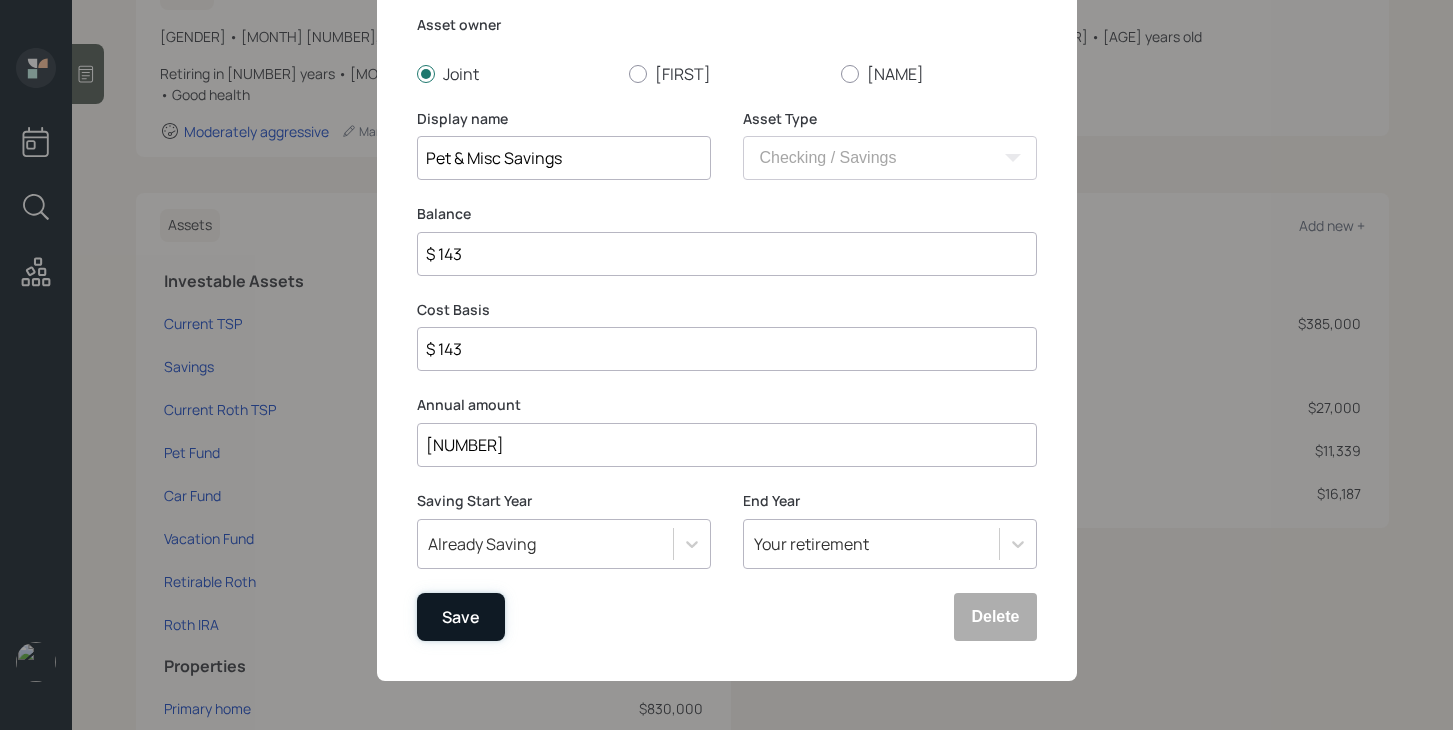 click on "Save" at bounding box center [461, 617] 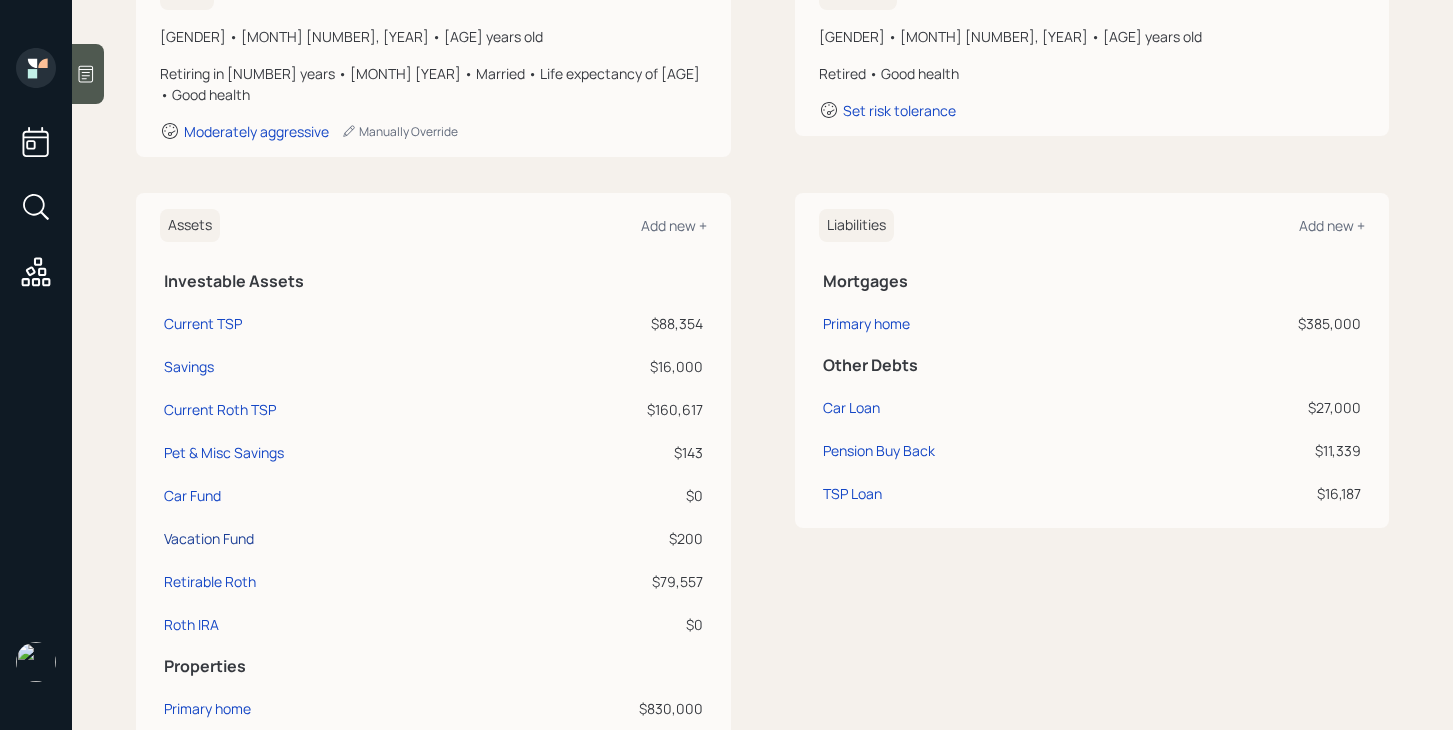 click on "Vacation Fund" at bounding box center (203, 323) 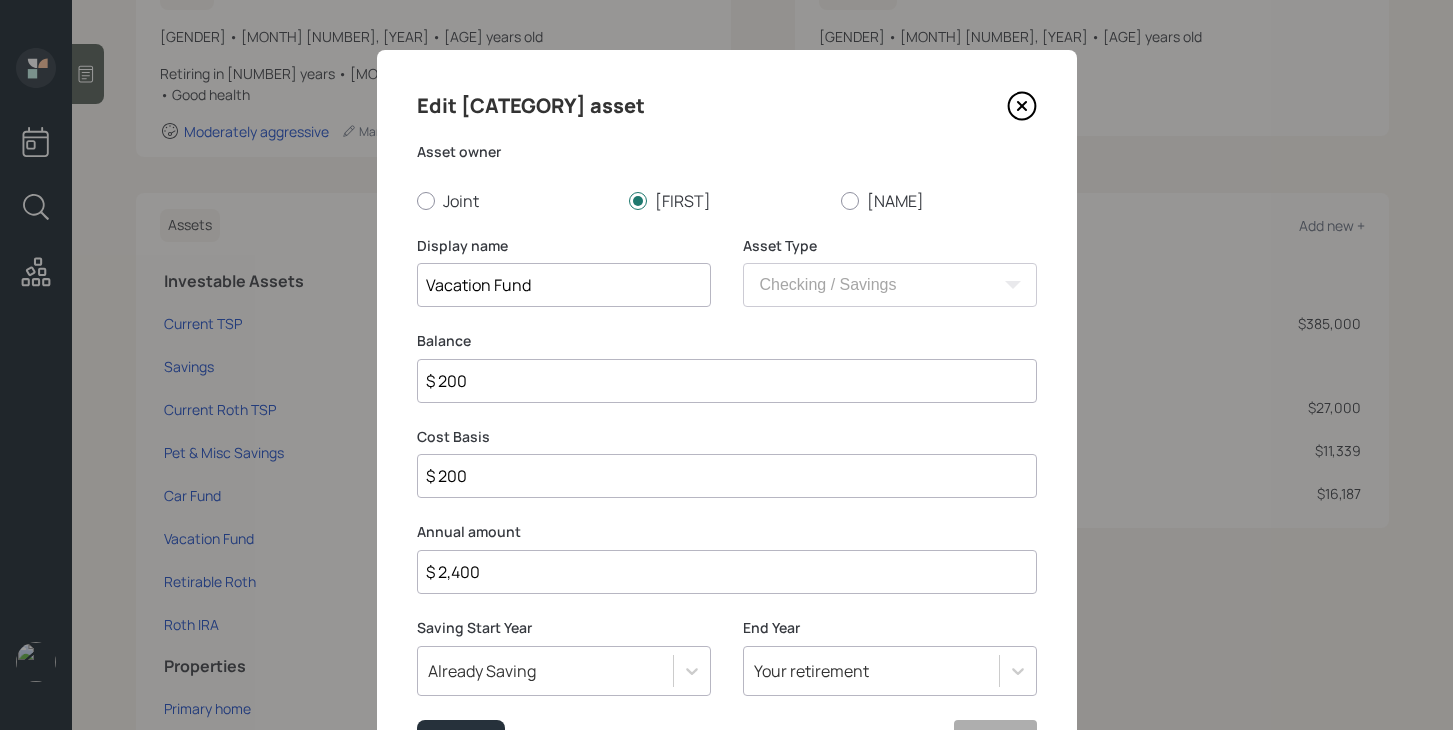 drag, startPoint x: 557, startPoint y: 299, endPoint x: 495, endPoint y: 292, distance: 62.39391 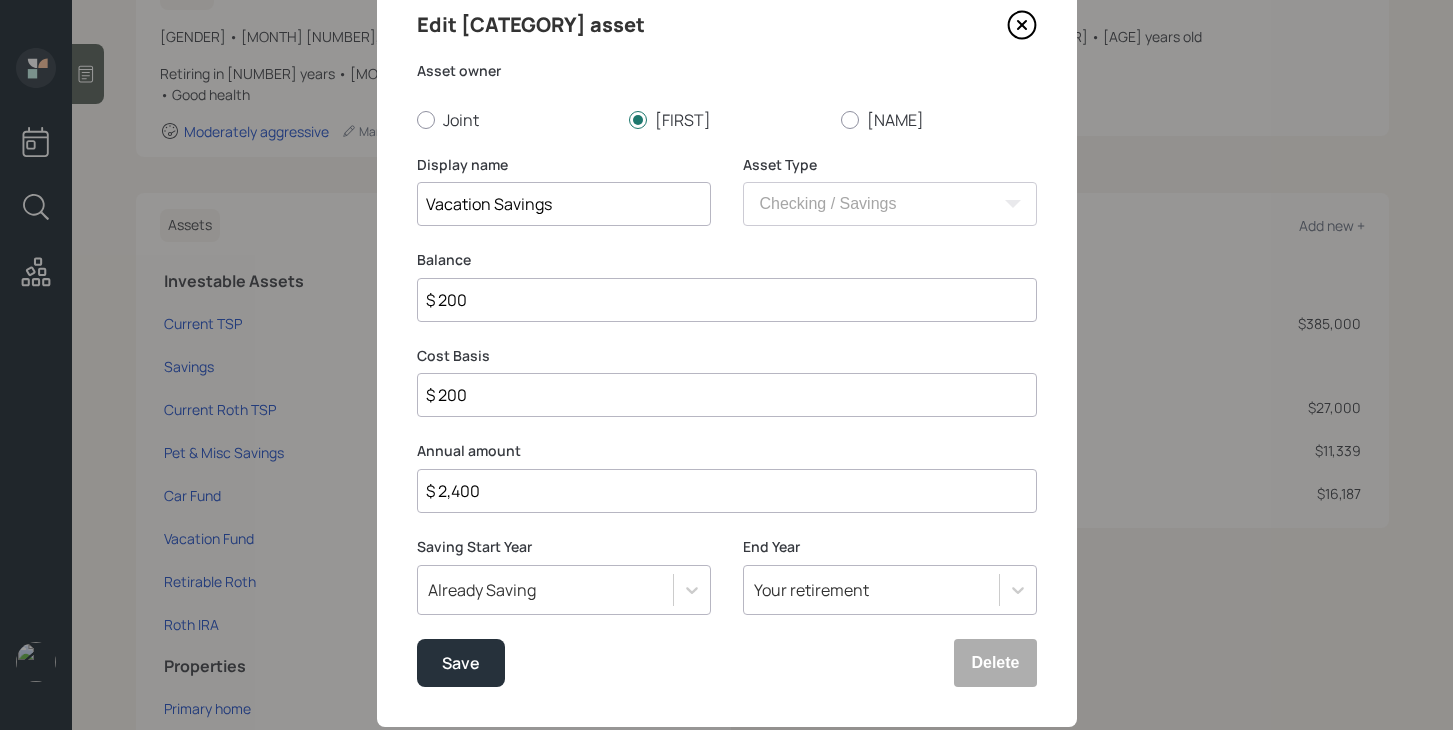 scroll, scrollTop: 126, scrollLeft: 0, axis: vertical 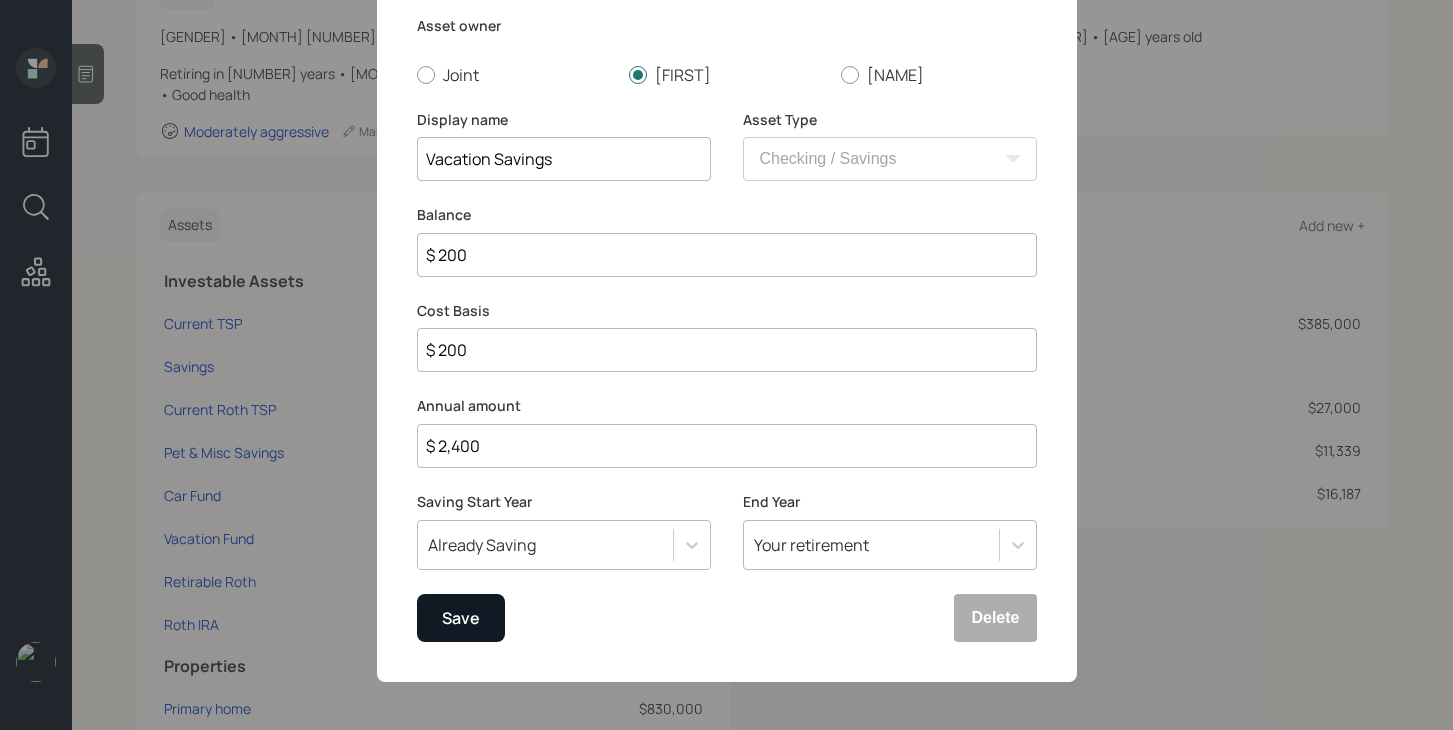 type on "Vacation Savings" 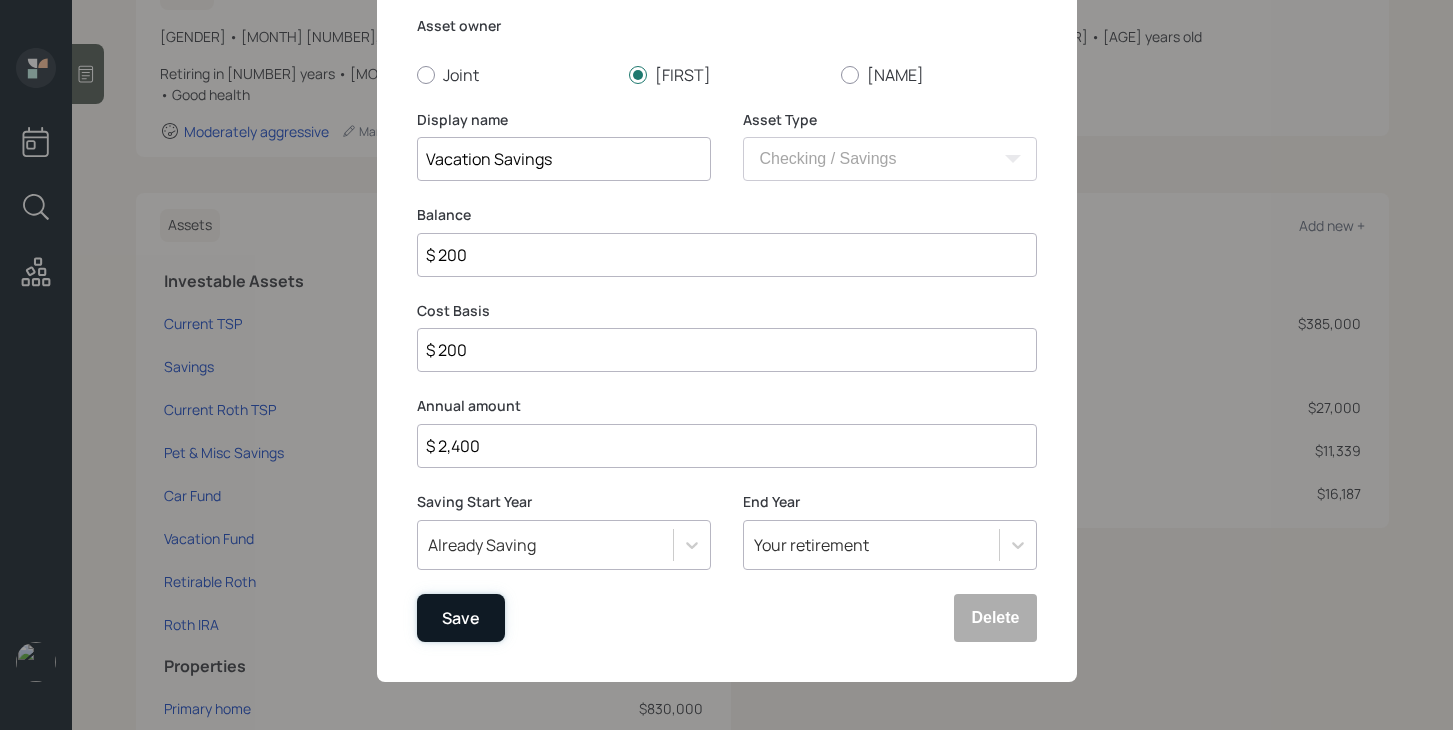 click on "Save" at bounding box center [461, 618] 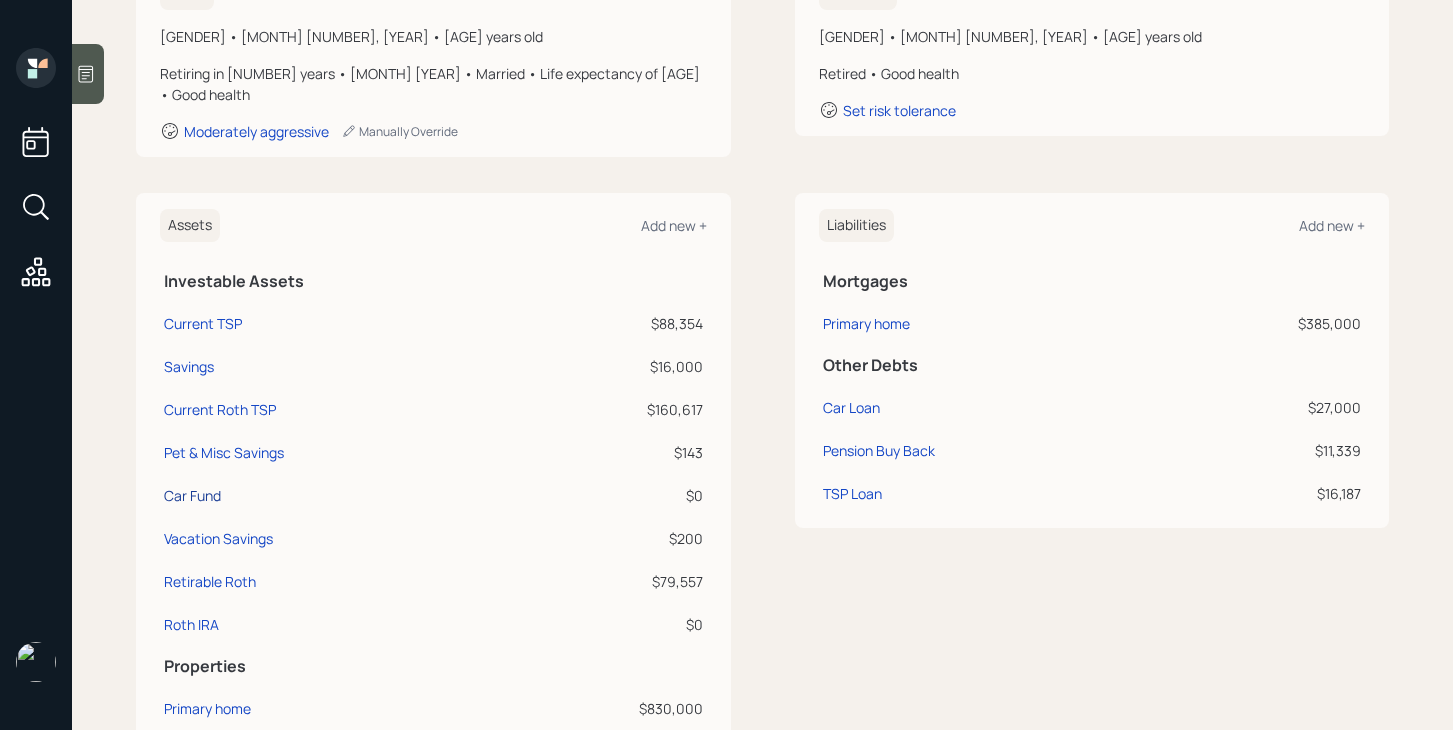 click on "Car Fund" at bounding box center (203, 323) 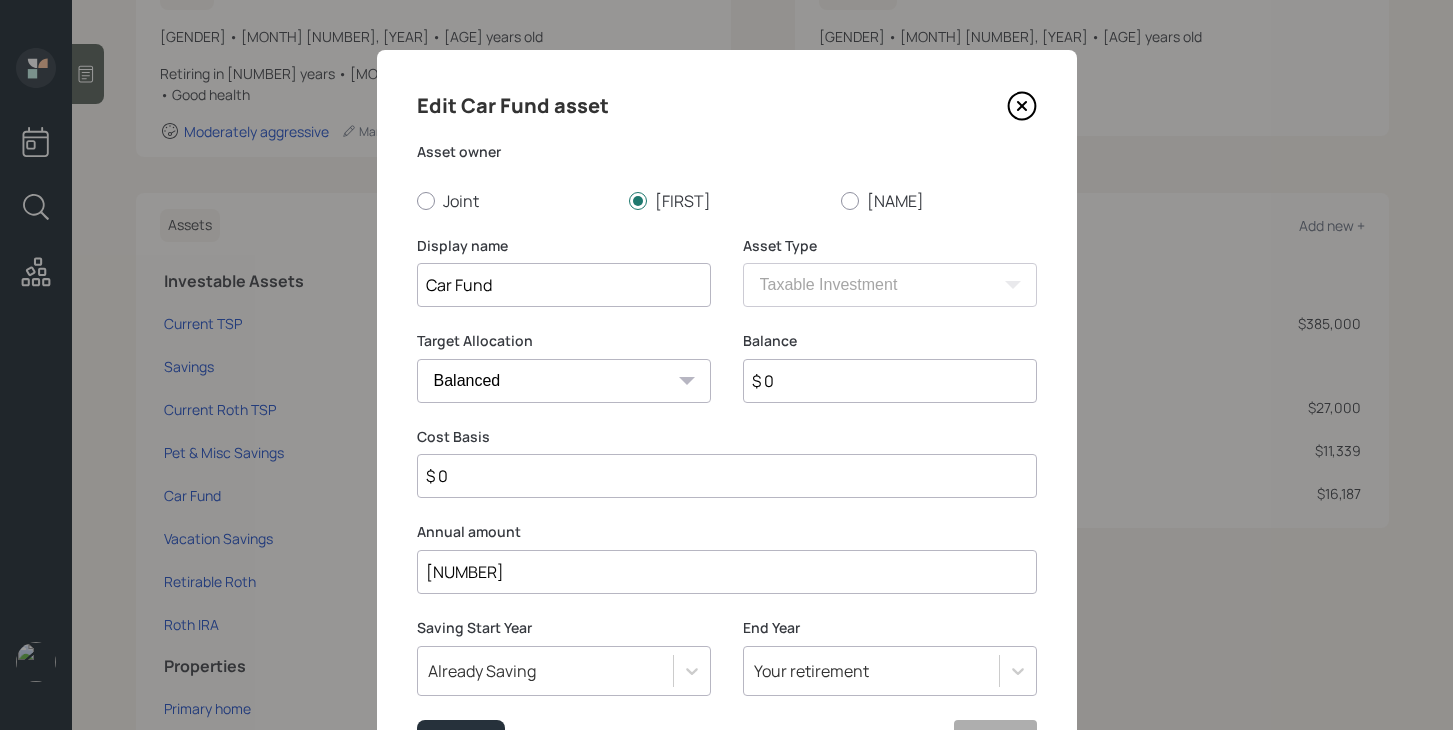 drag, startPoint x: 546, startPoint y: 291, endPoint x: 378, endPoint y: 280, distance: 168.35974 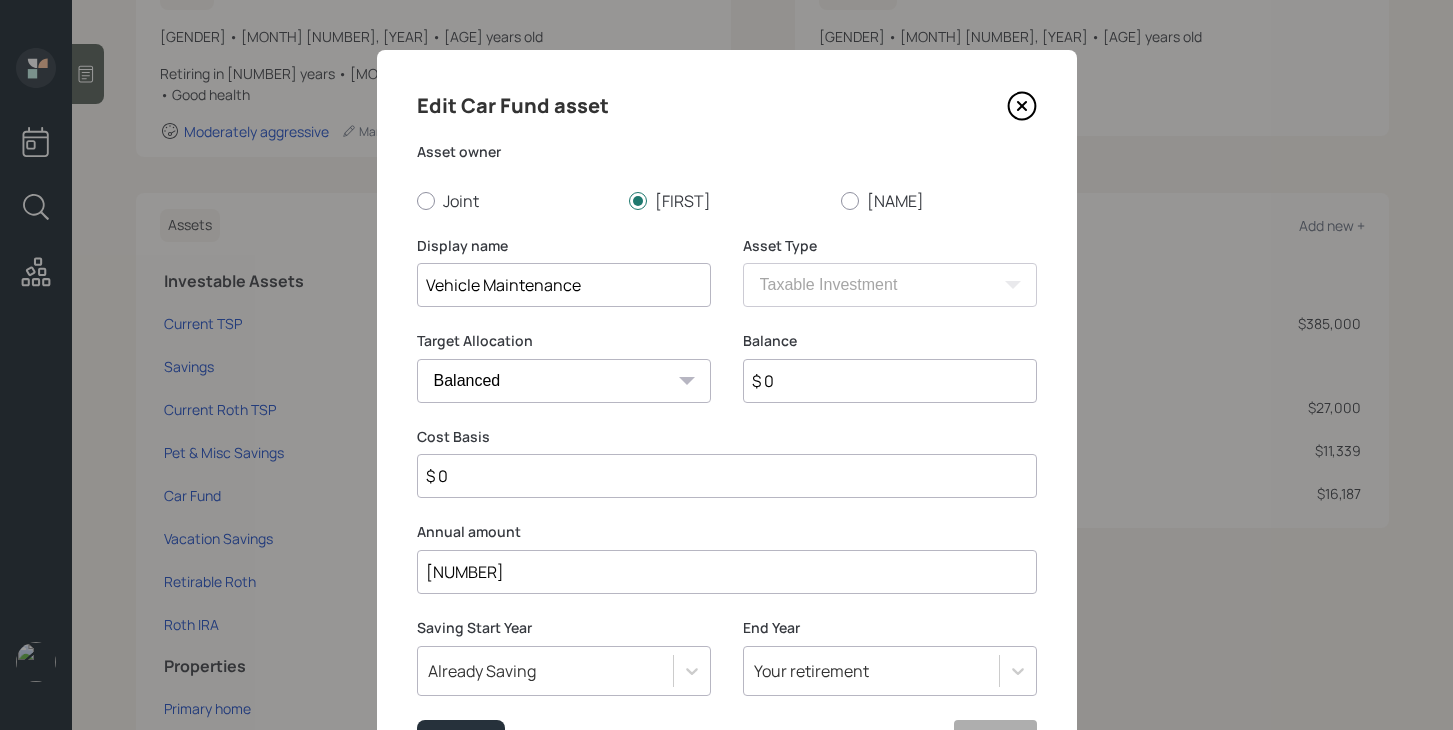 type on "Vehicle Maintenance" 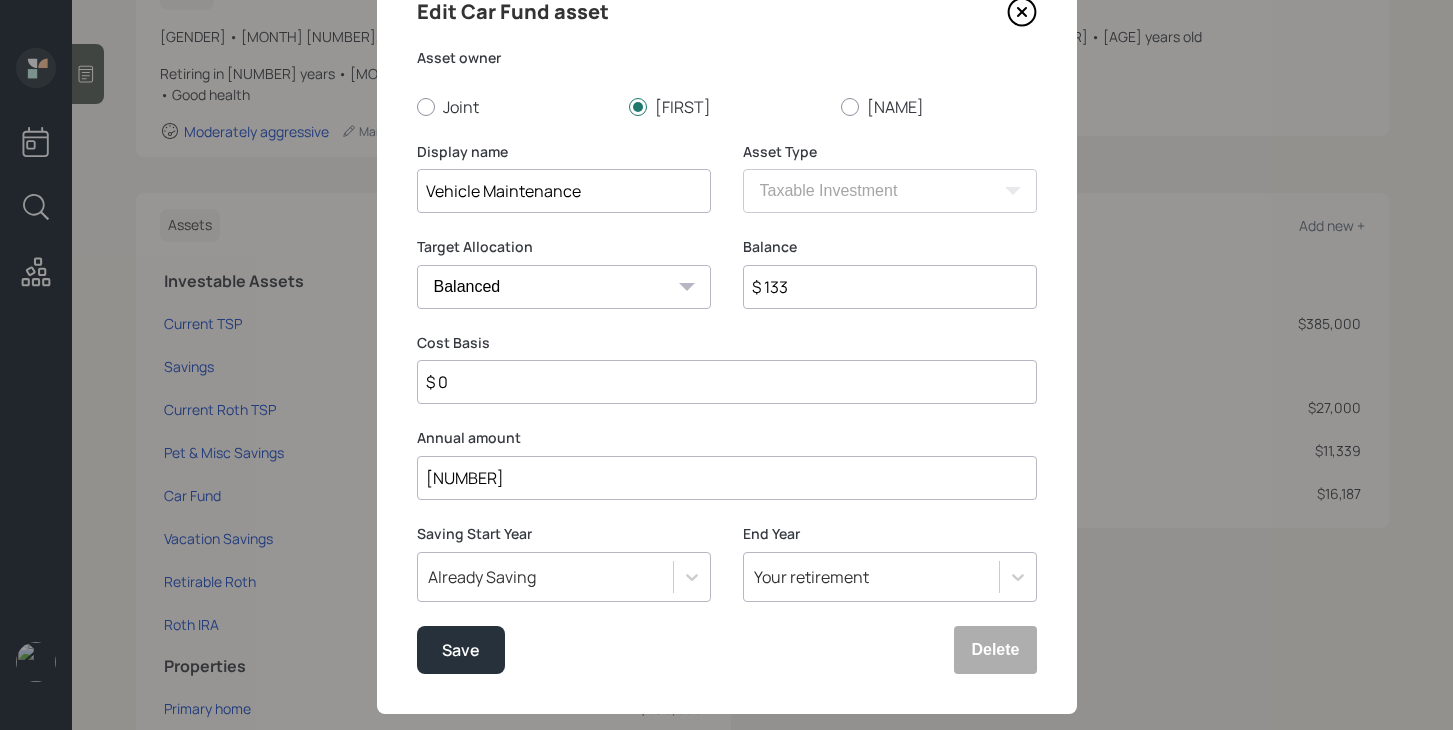 scroll, scrollTop: 127, scrollLeft: 0, axis: vertical 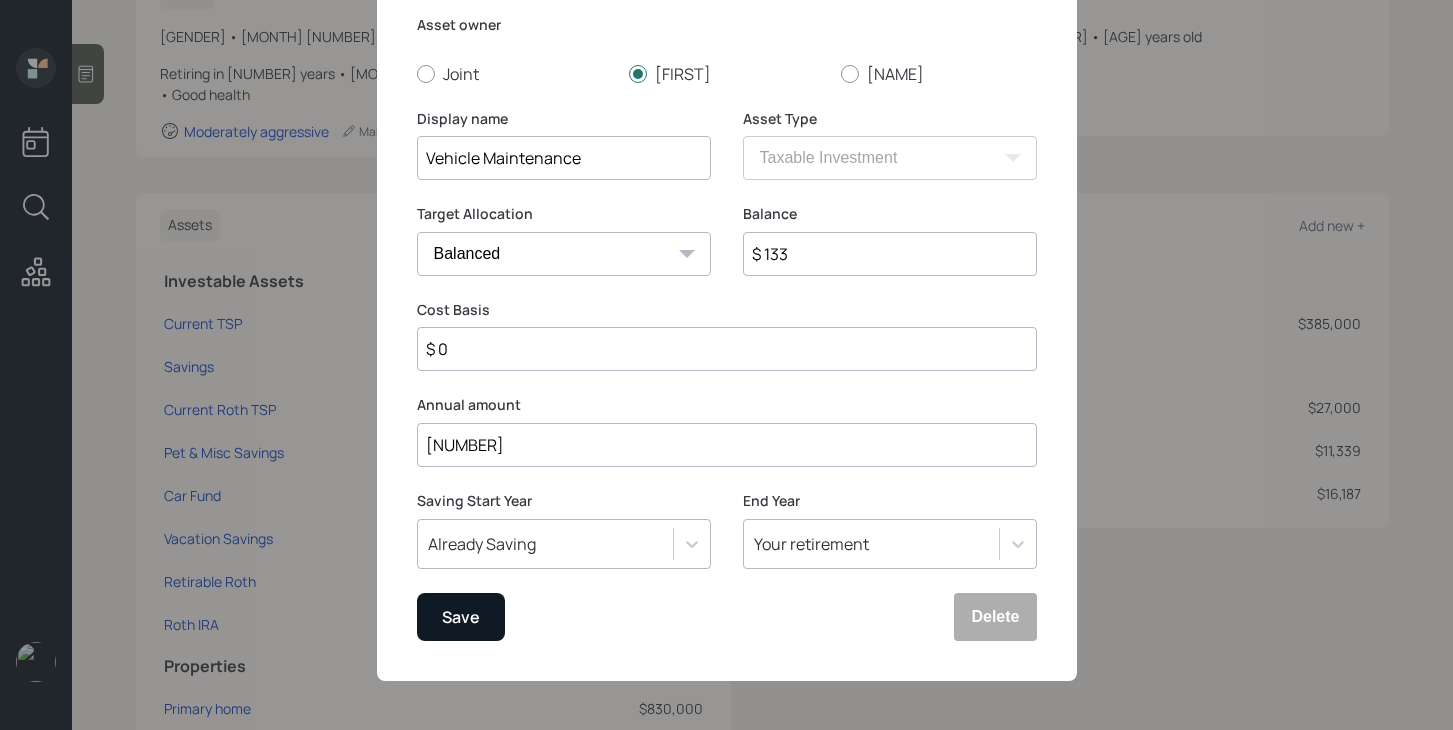 type on "$ 133" 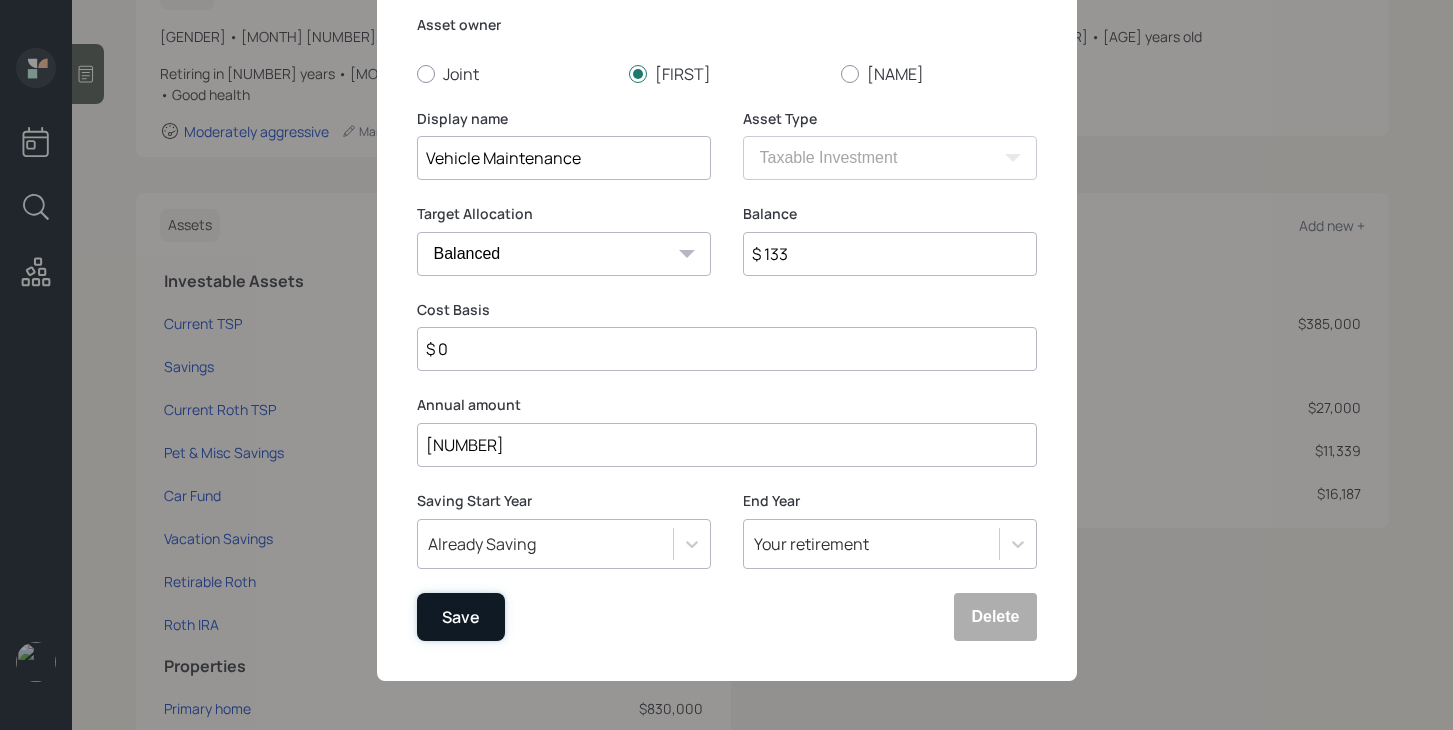 click on "Save" at bounding box center (461, 617) 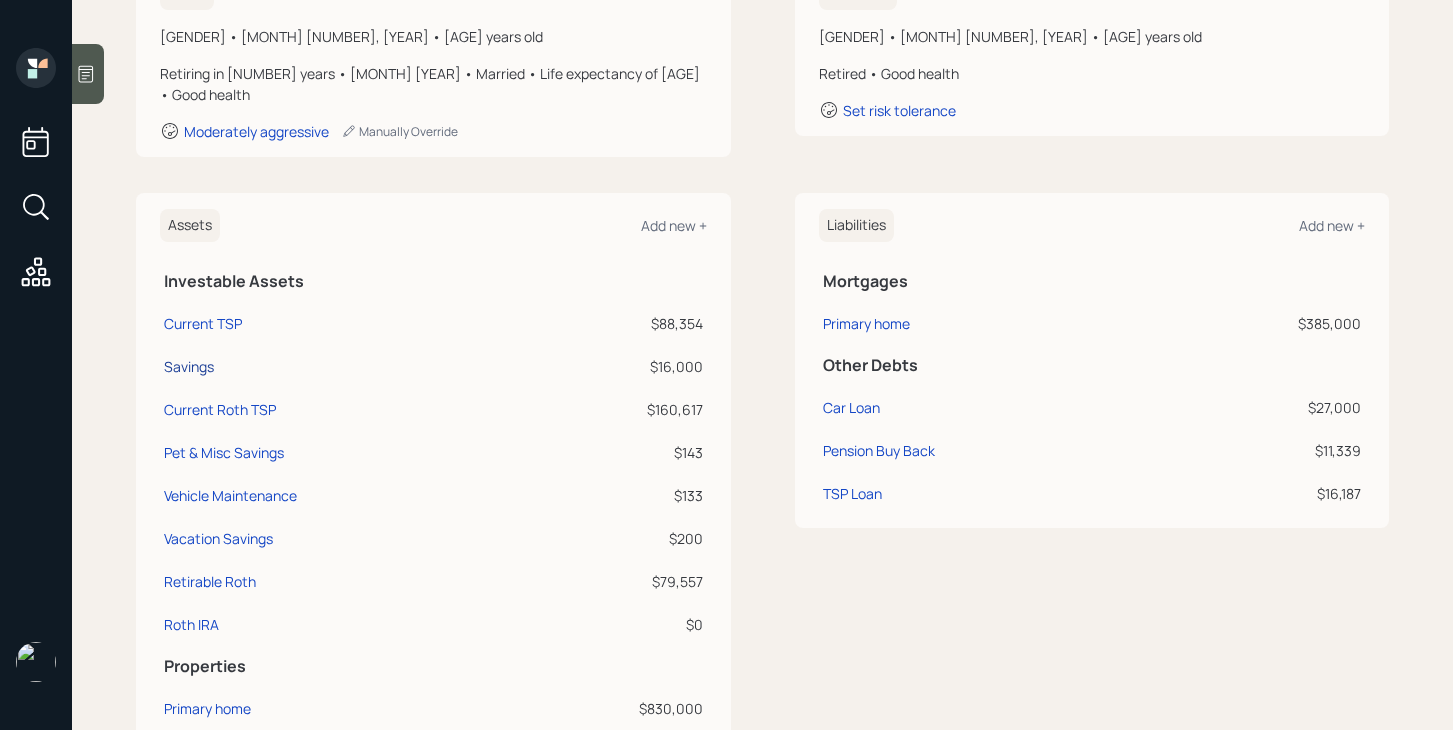 click on "Savings" at bounding box center (203, 323) 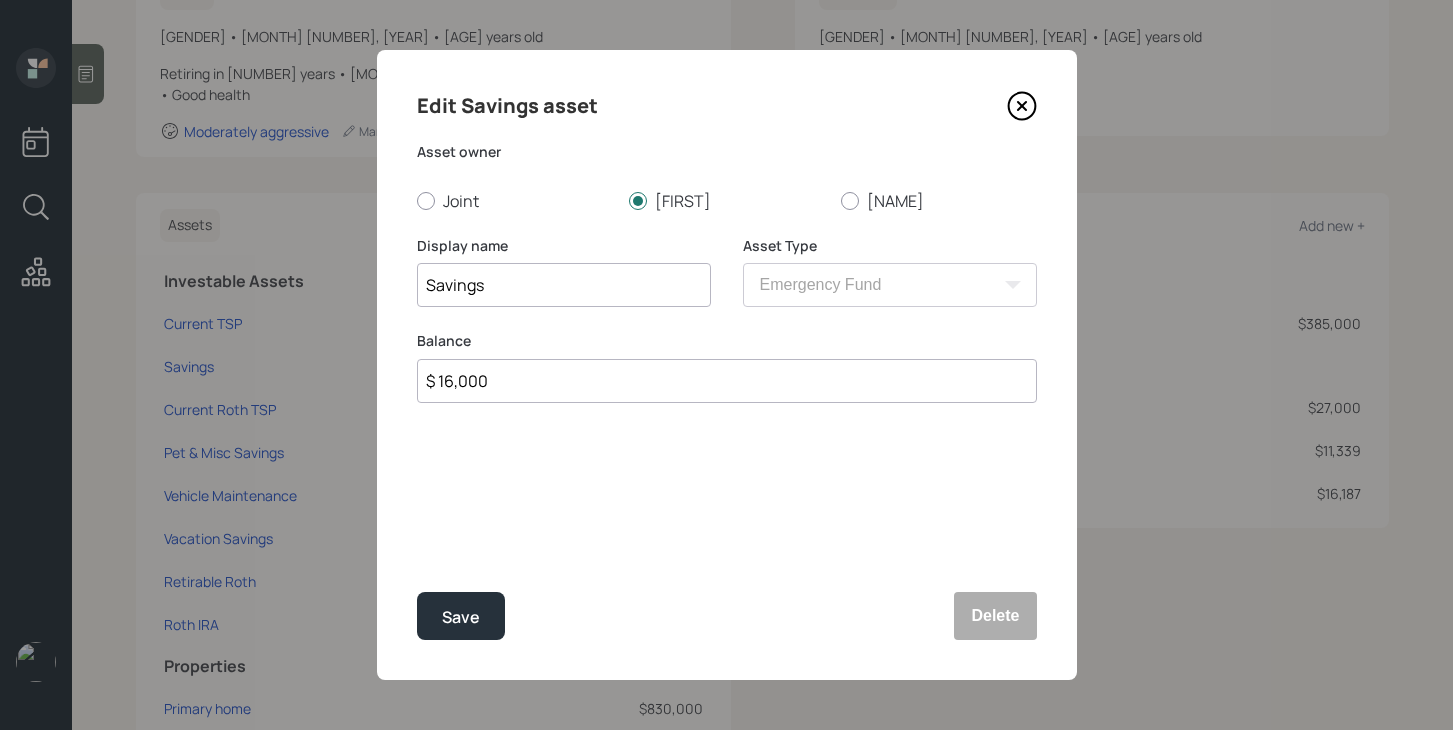 click at bounding box center [1021, 106] 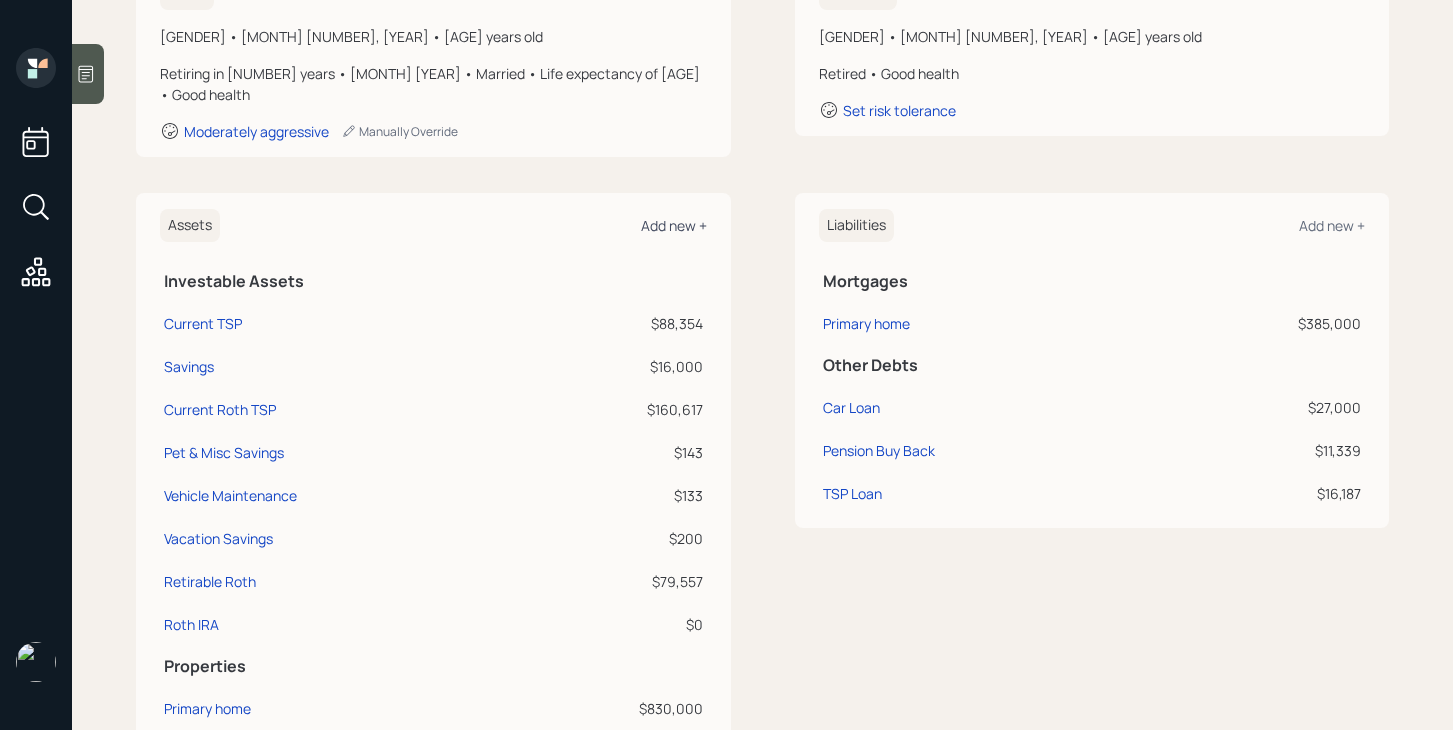 click on "Add new +" at bounding box center [673, -7] 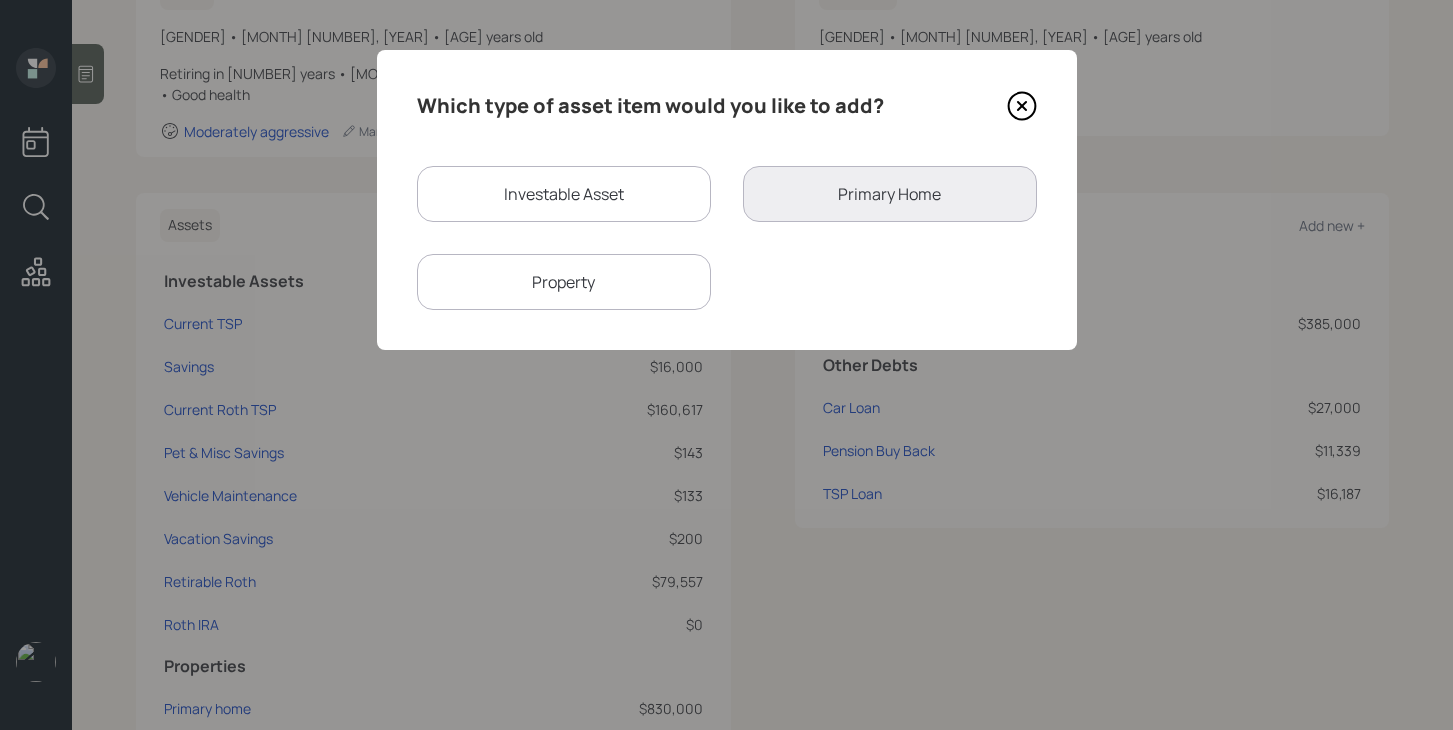 click on "Investable Asset" at bounding box center [564, 194] 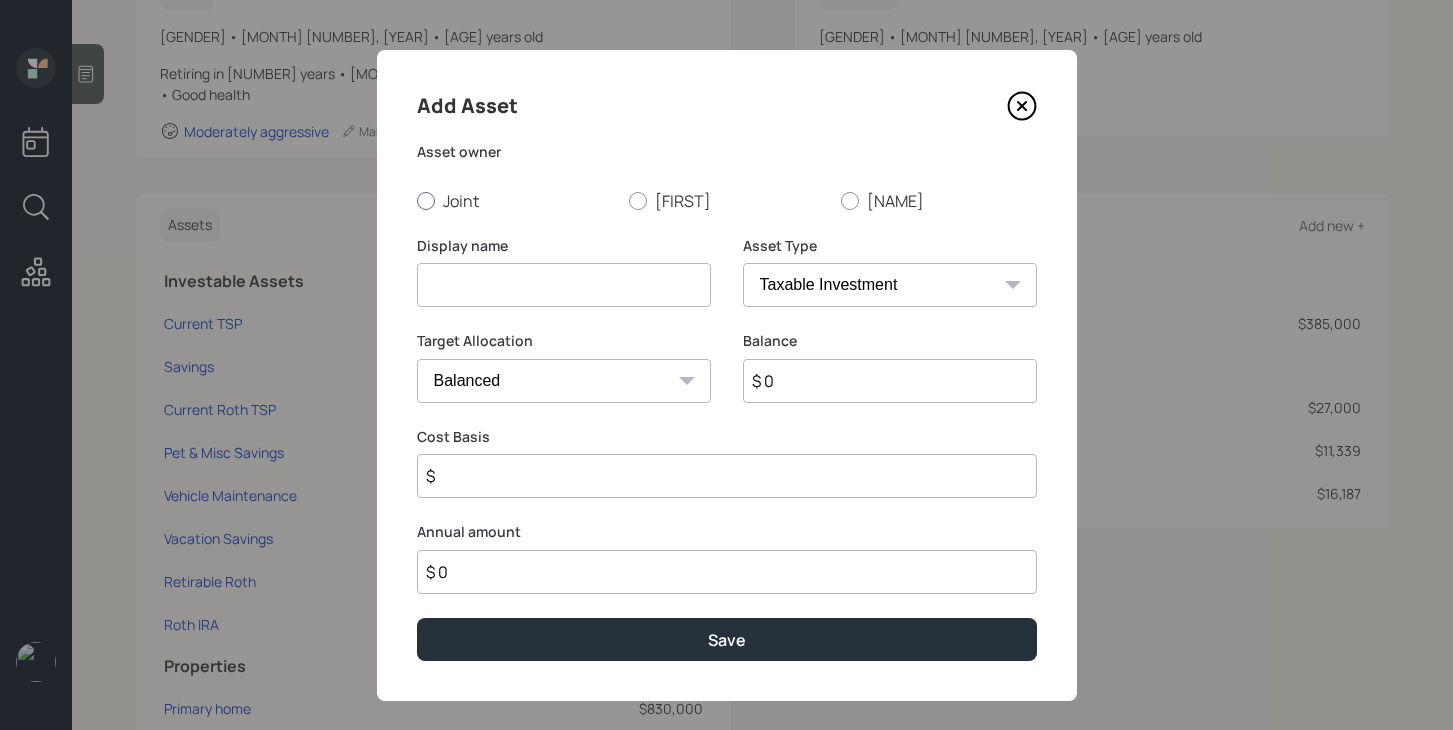 click on "Joint" at bounding box center (515, 201) 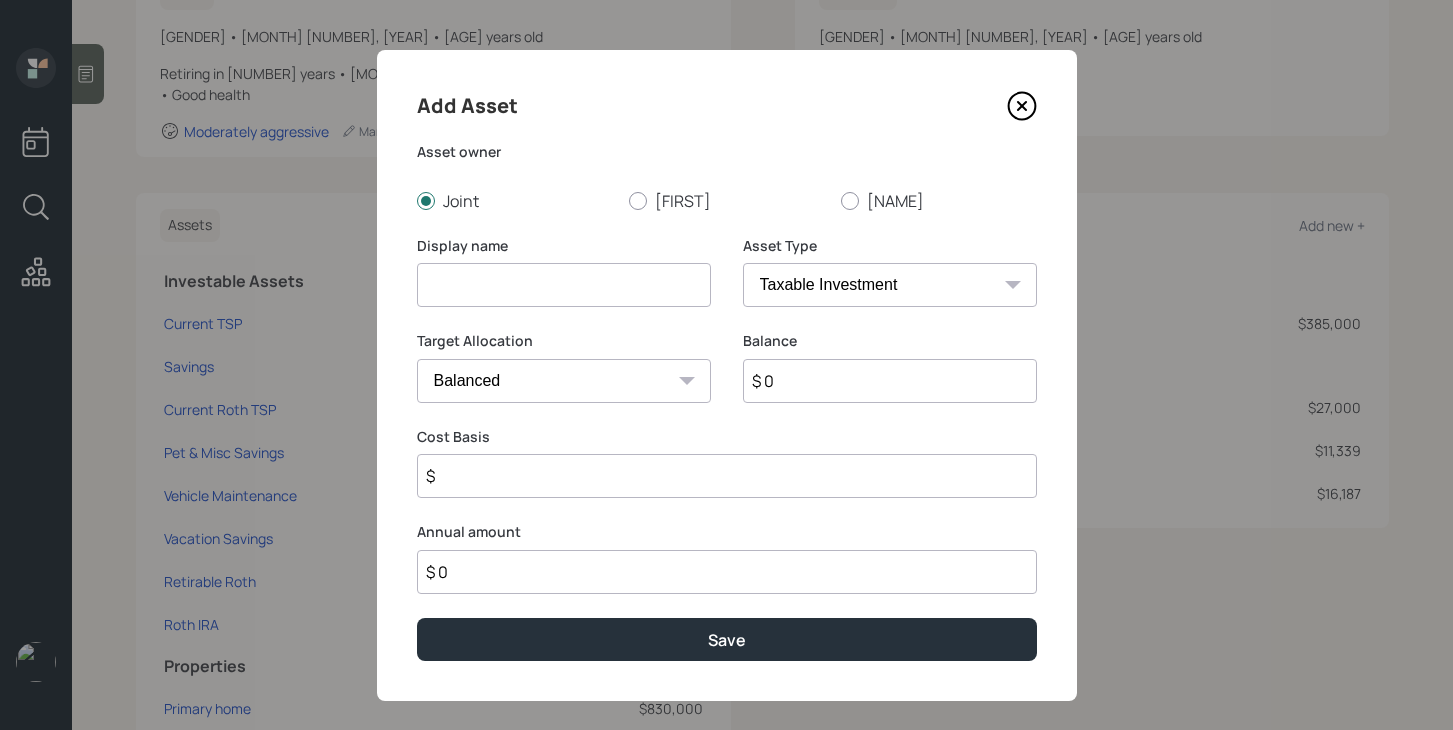 click at bounding box center [564, 285] 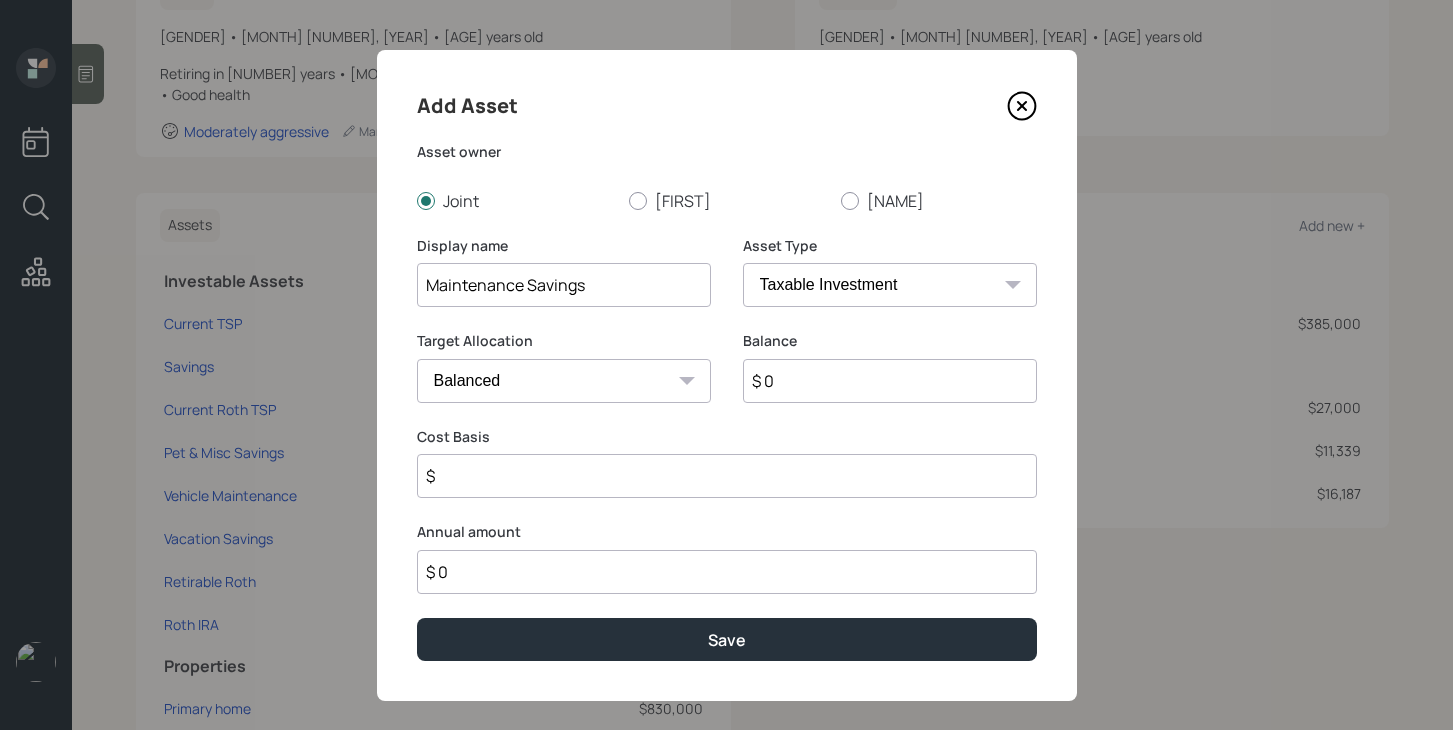 type on "Maintenance Savings" 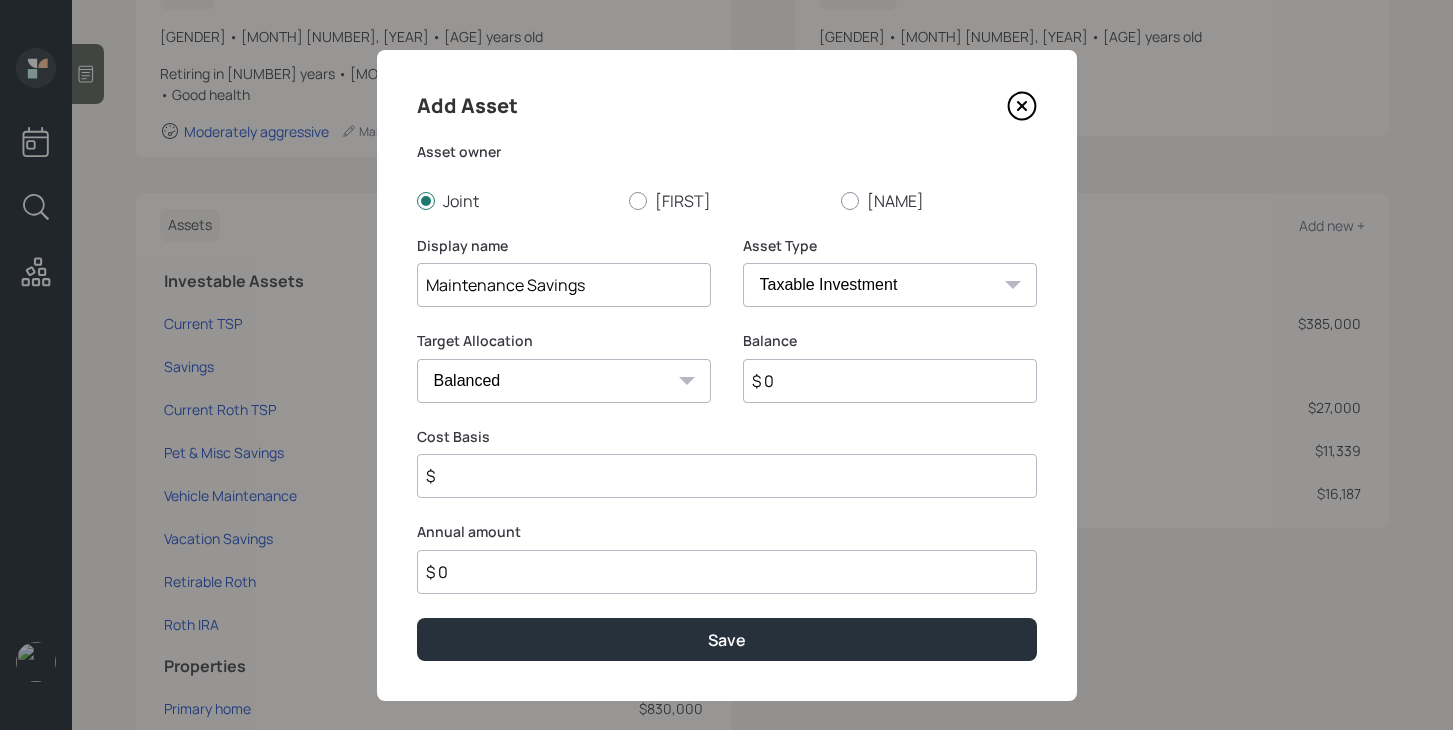 click on "SEP IRA IRA Roth IRA 401(k) Roth 401(k) 403(b) Roth 403(b) 457(b) Roth 457(b) Health Savings Account 529 Taxable Investment Checking / Savings Emergency Fund" at bounding box center (890, 285) 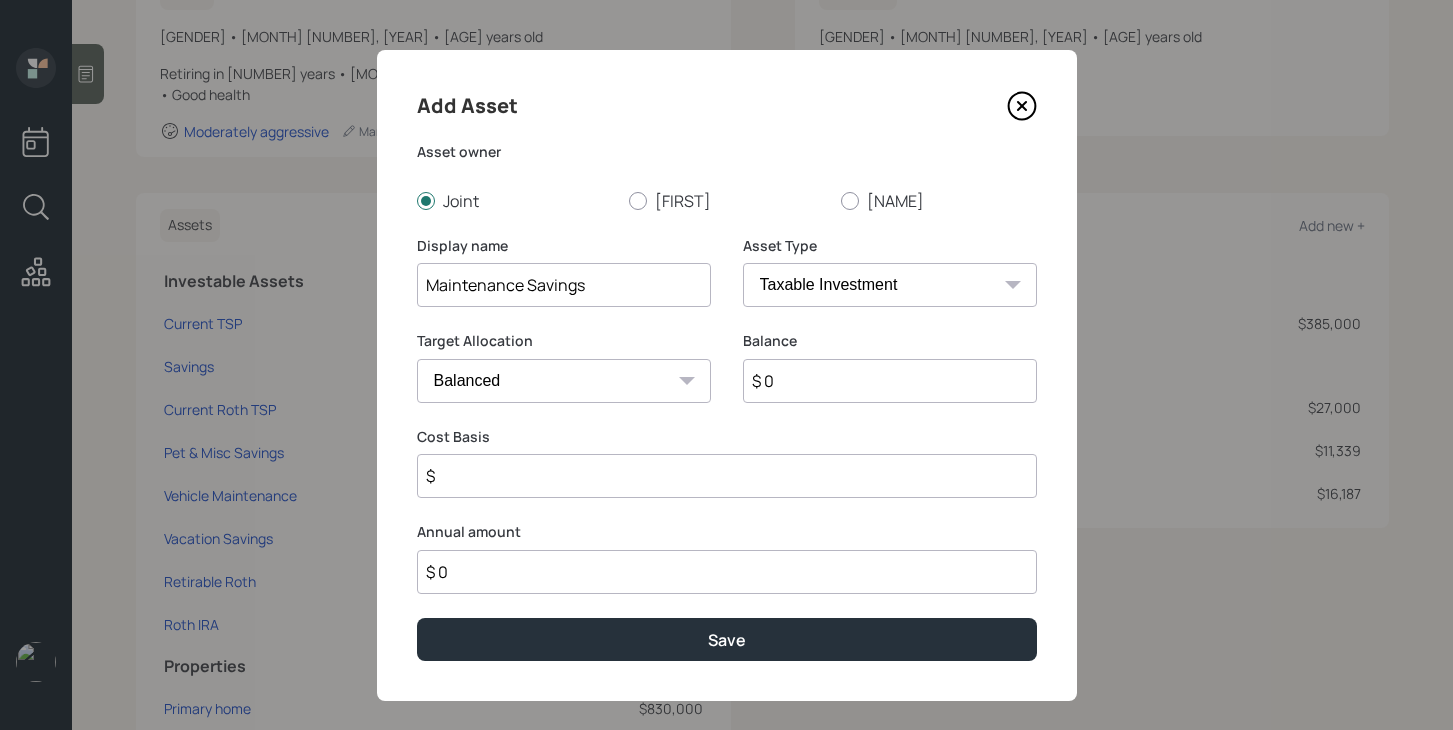 select on "cash" 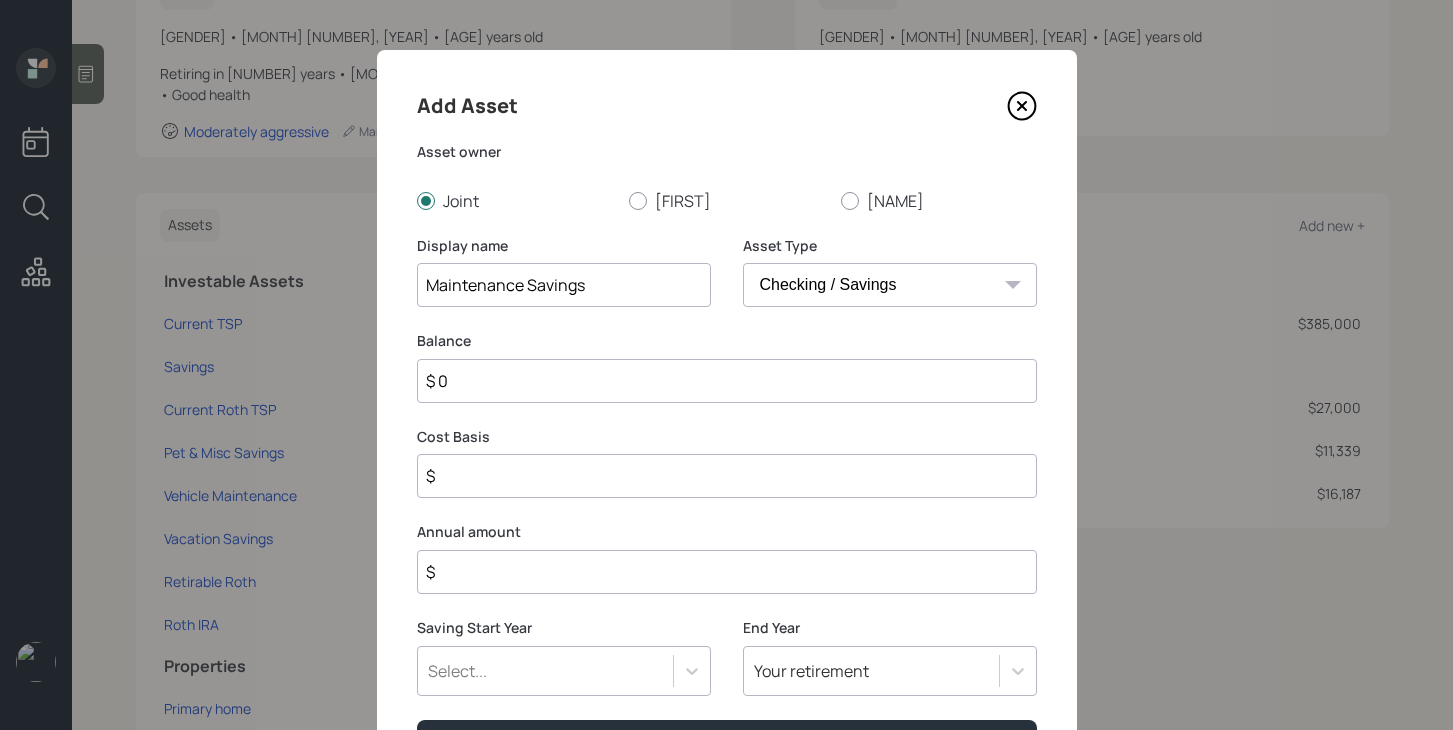 click on "$ 0" at bounding box center [727, 381] 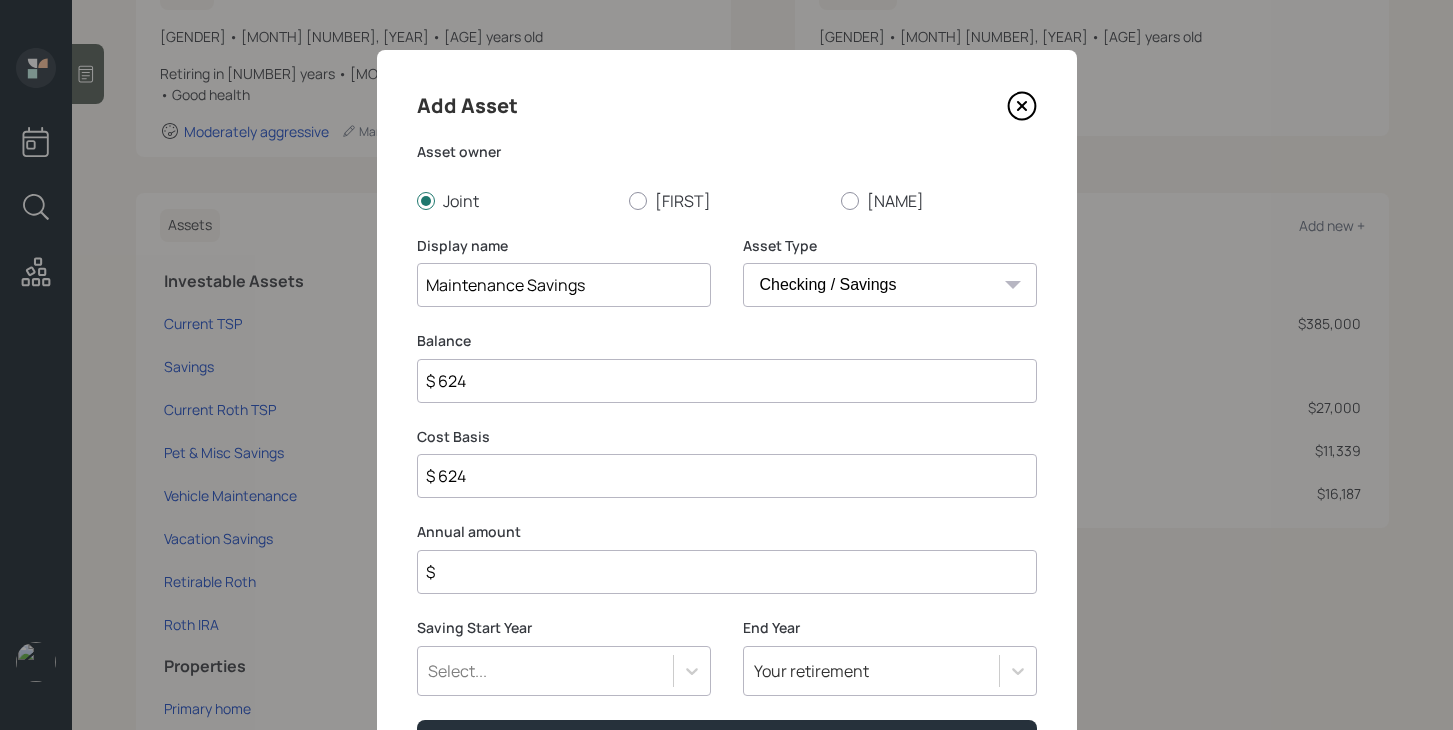 type on "$ 624" 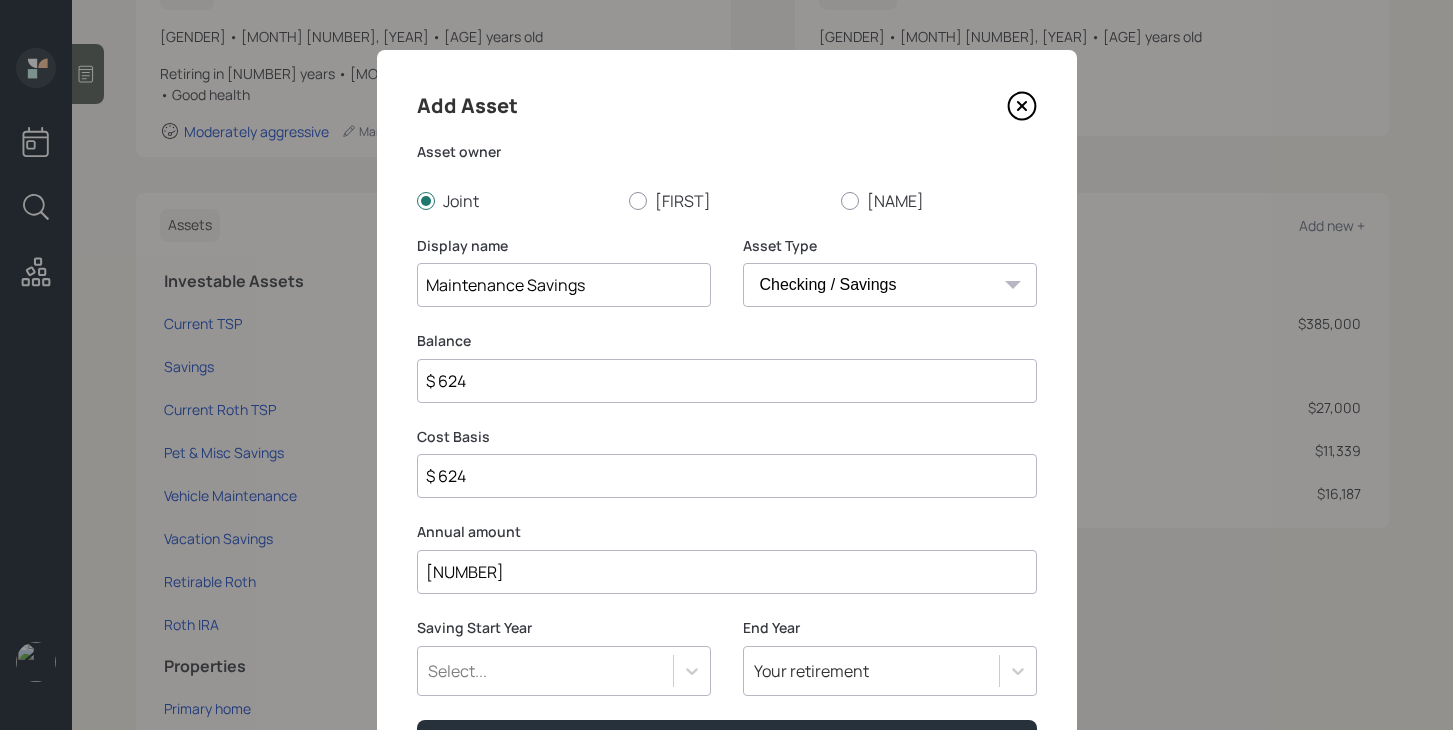 type on "[NUMBER]" 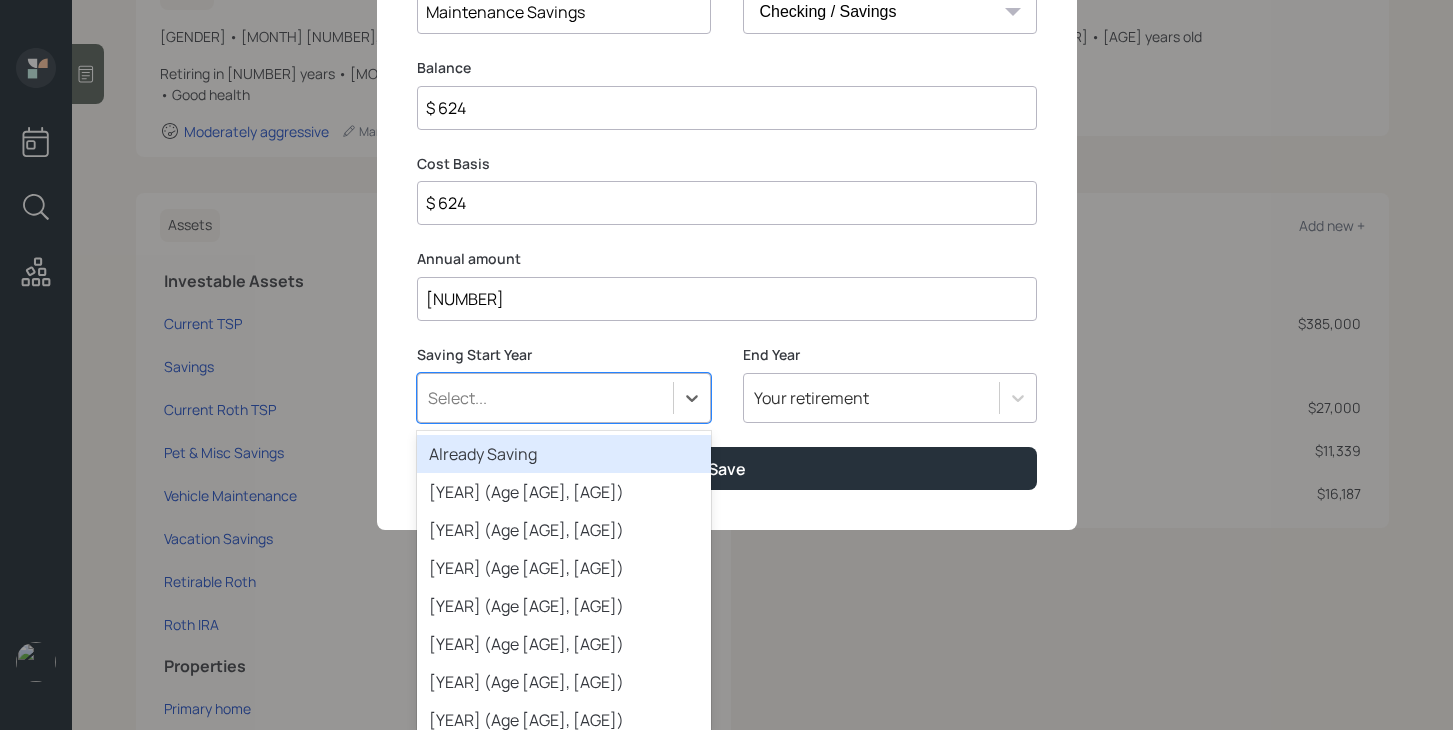 click on "Already Saving" at bounding box center [564, 454] 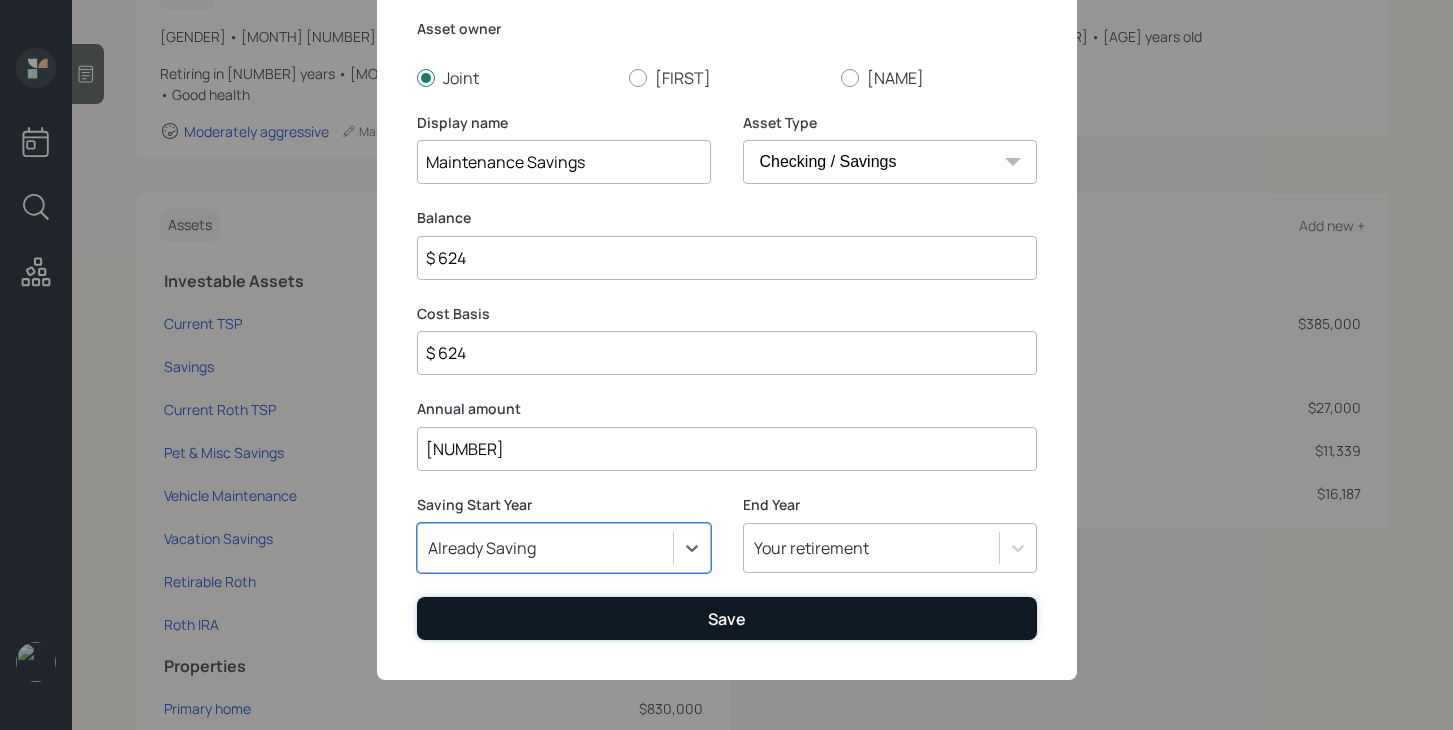 click on "Save" at bounding box center [727, 618] 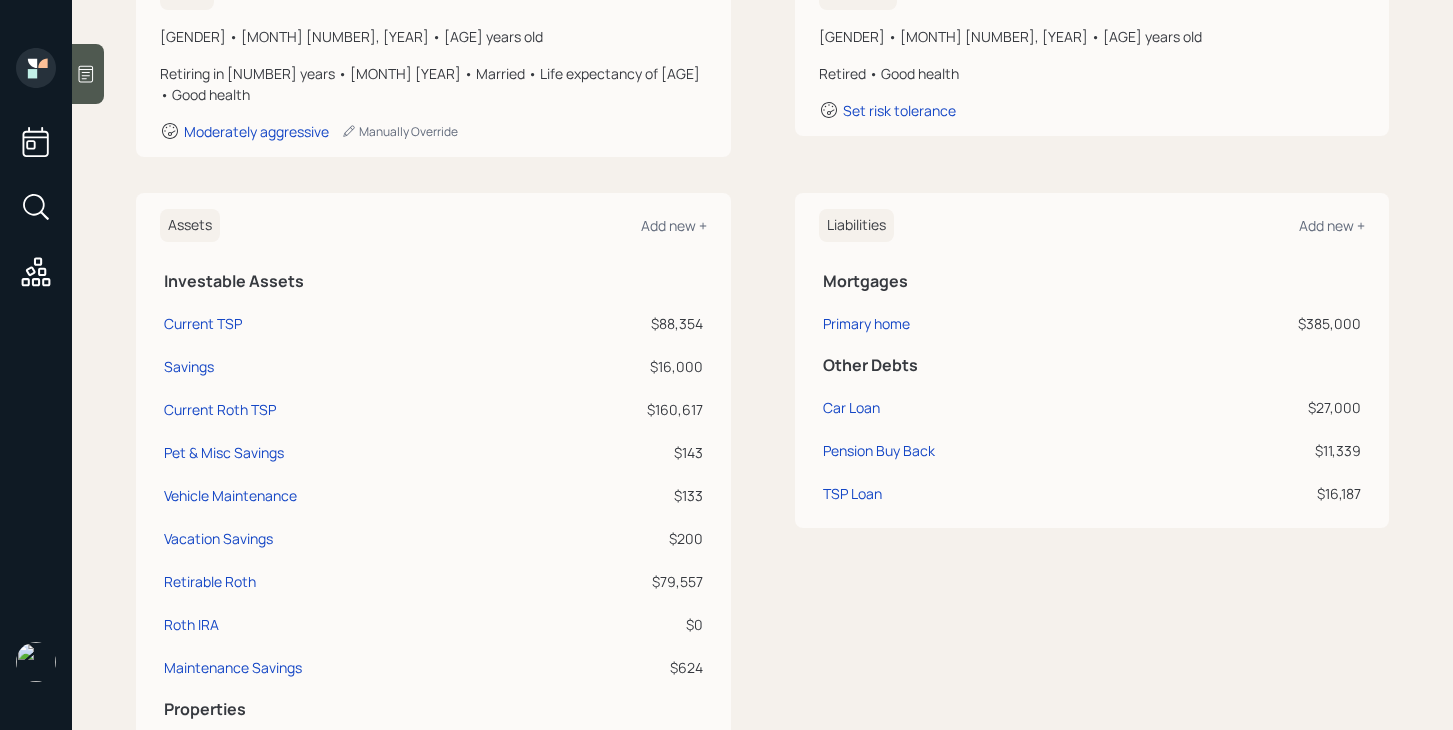 scroll, scrollTop: 0, scrollLeft: 0, axis: both 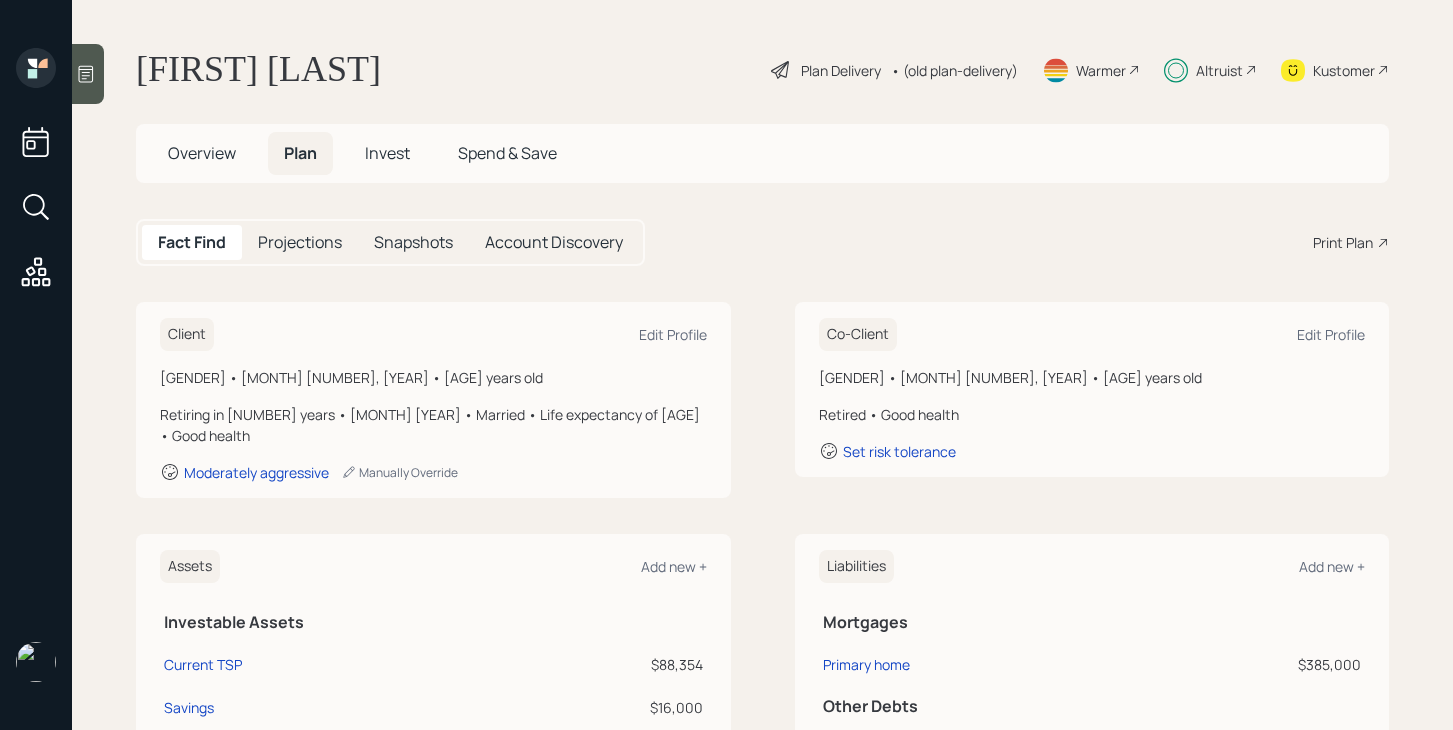click on "Invest" at bounding box center [202, 153] 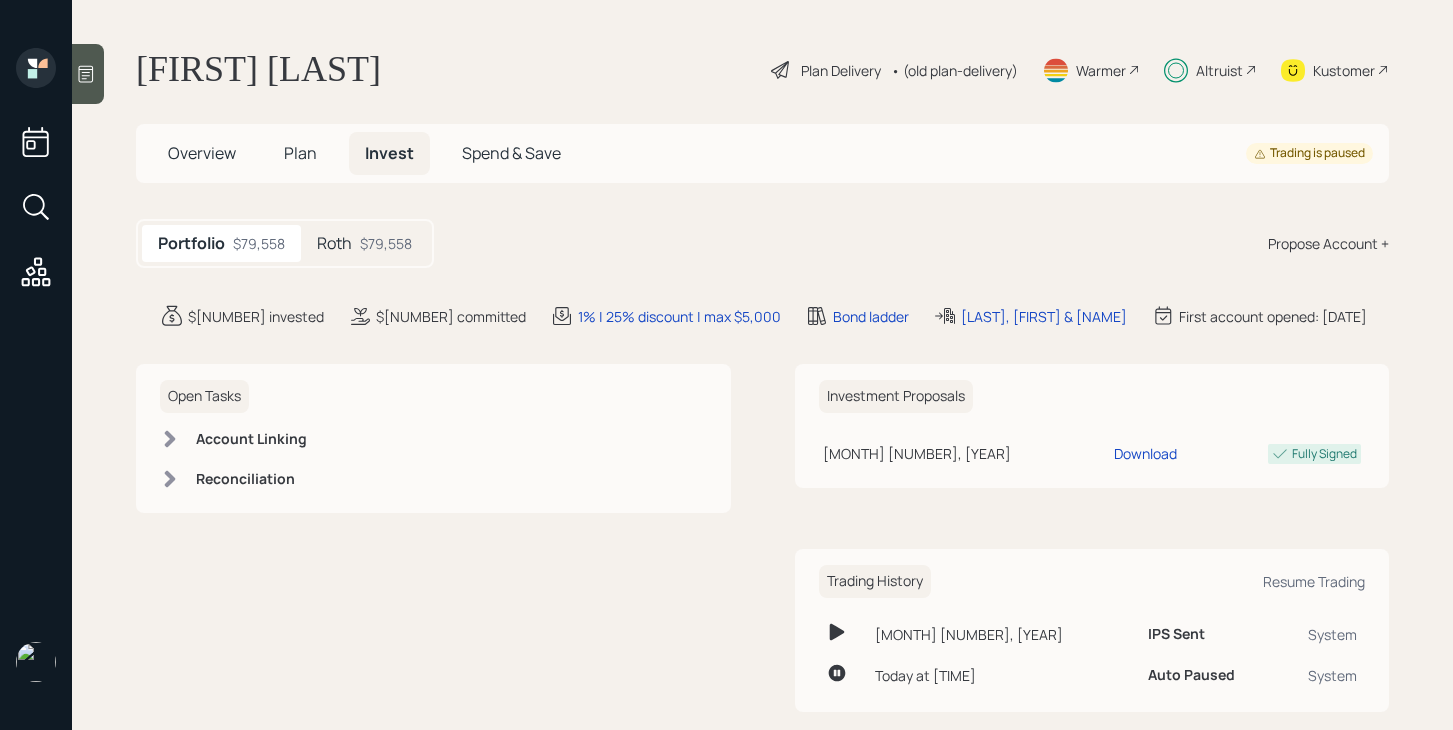 click on "Plan" at bounding box center [202, 153] 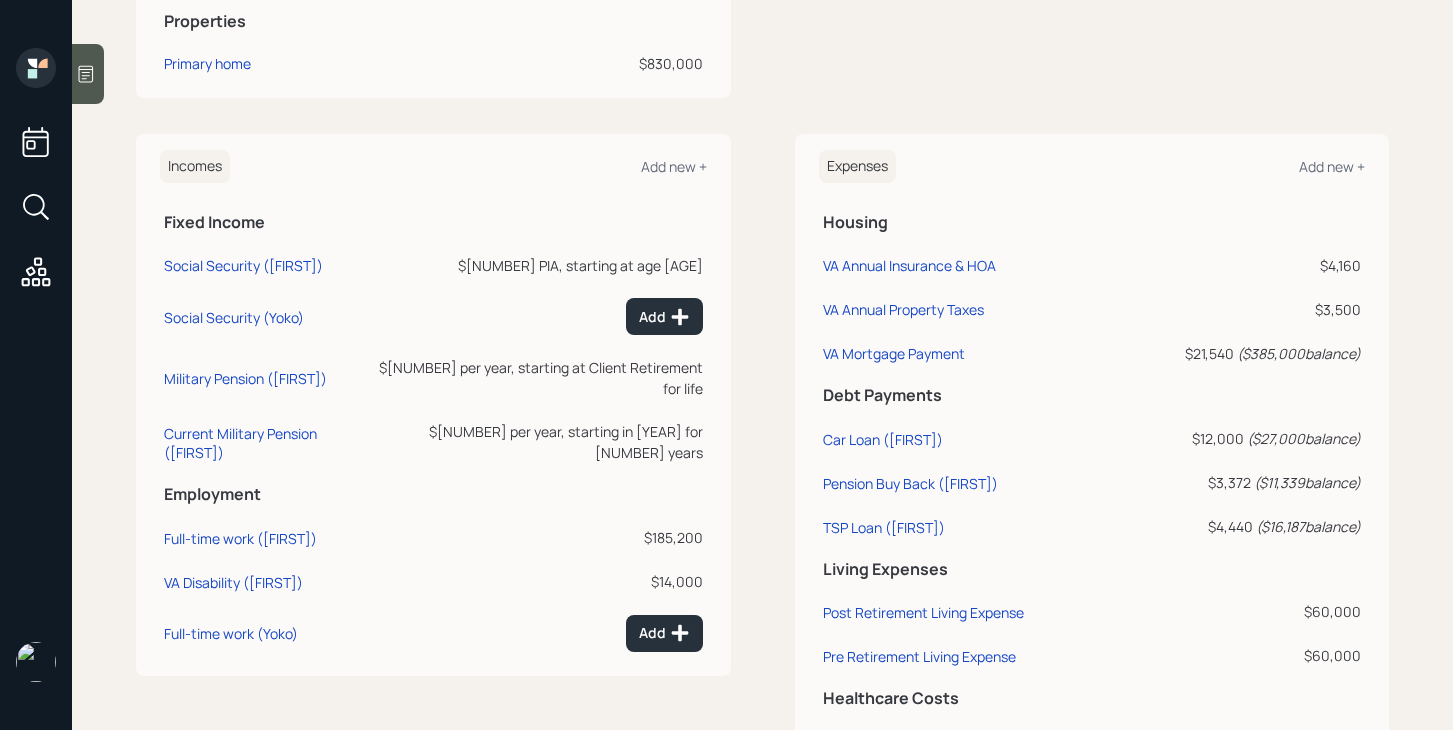 scroll, scrollTop: 1101, scrollLeft: 0, axis: vertical 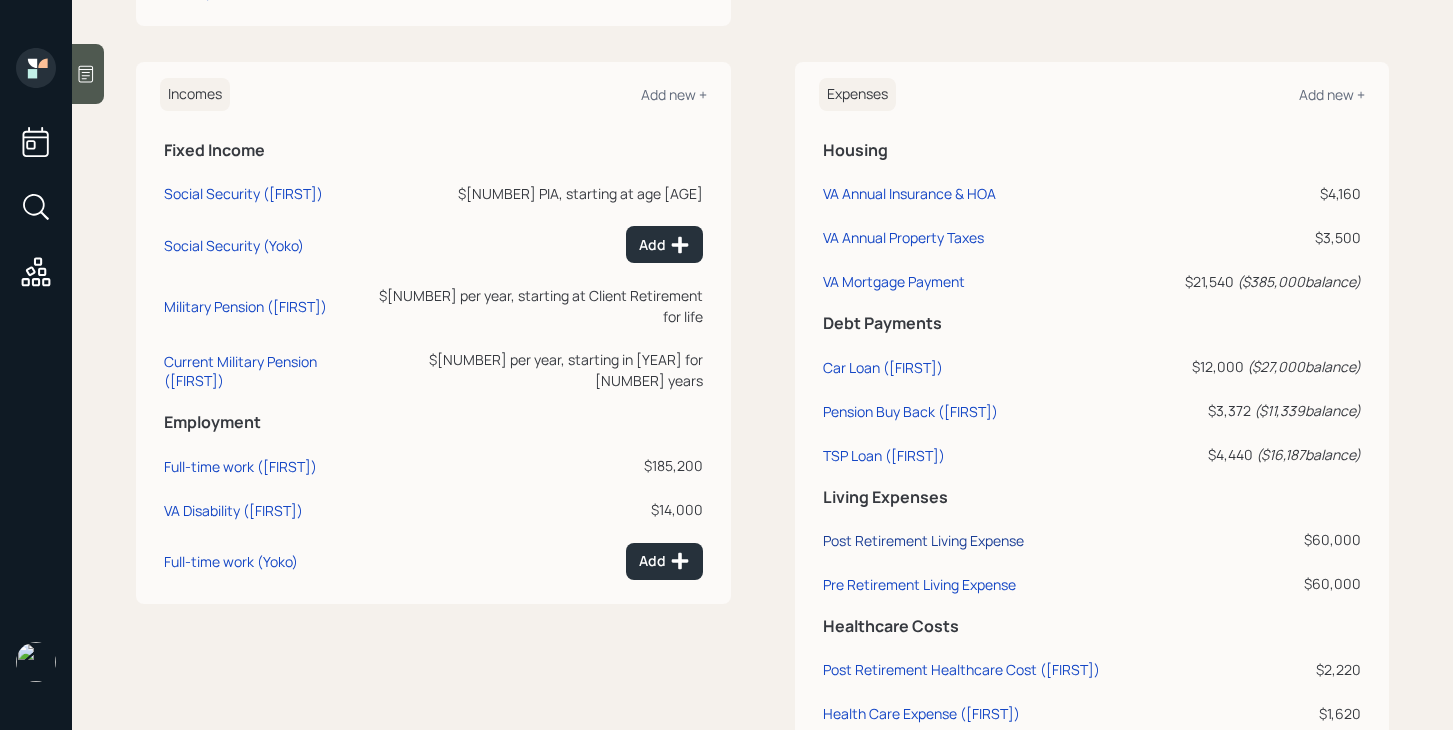 click on "Post Retirement Living Expense" at bounding box center (243, 193) 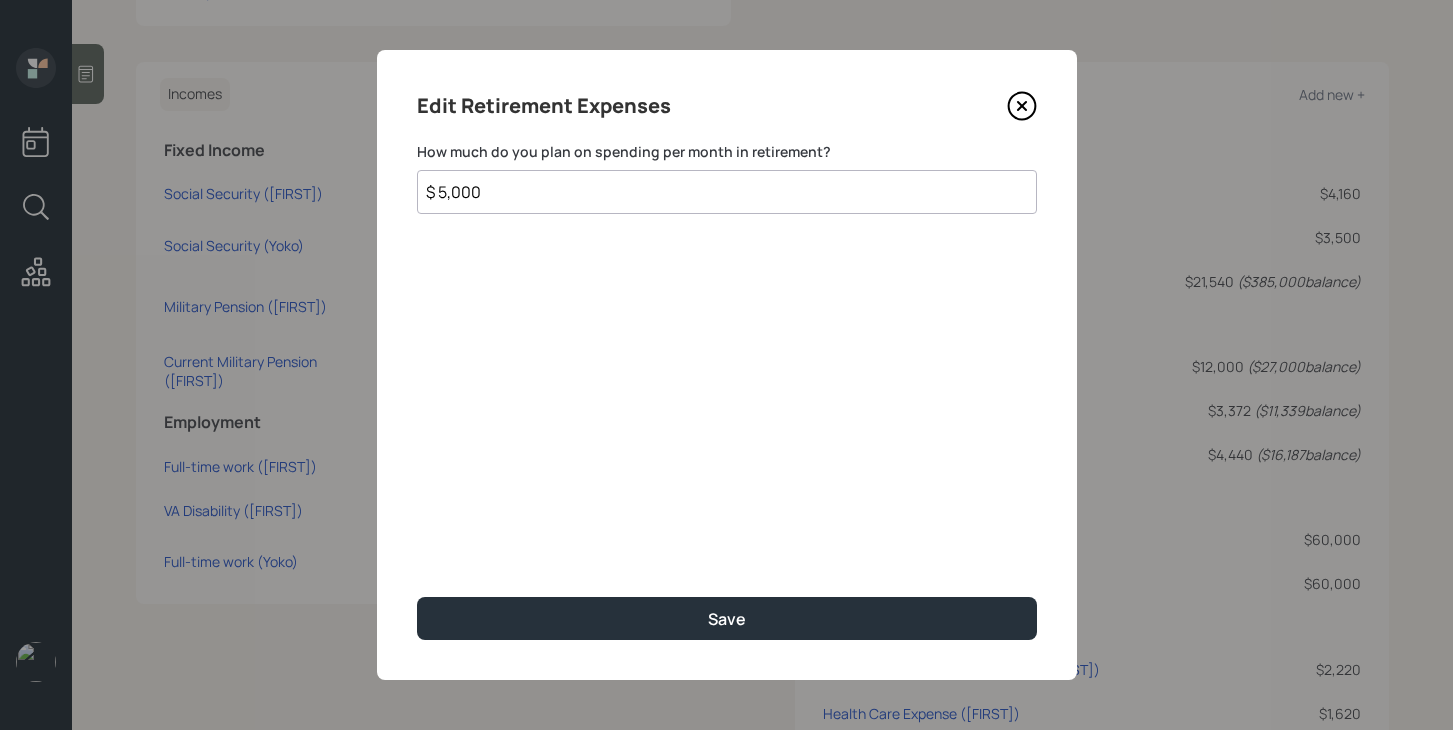 click on "$ 5,000" at bounding box center [727, 192] 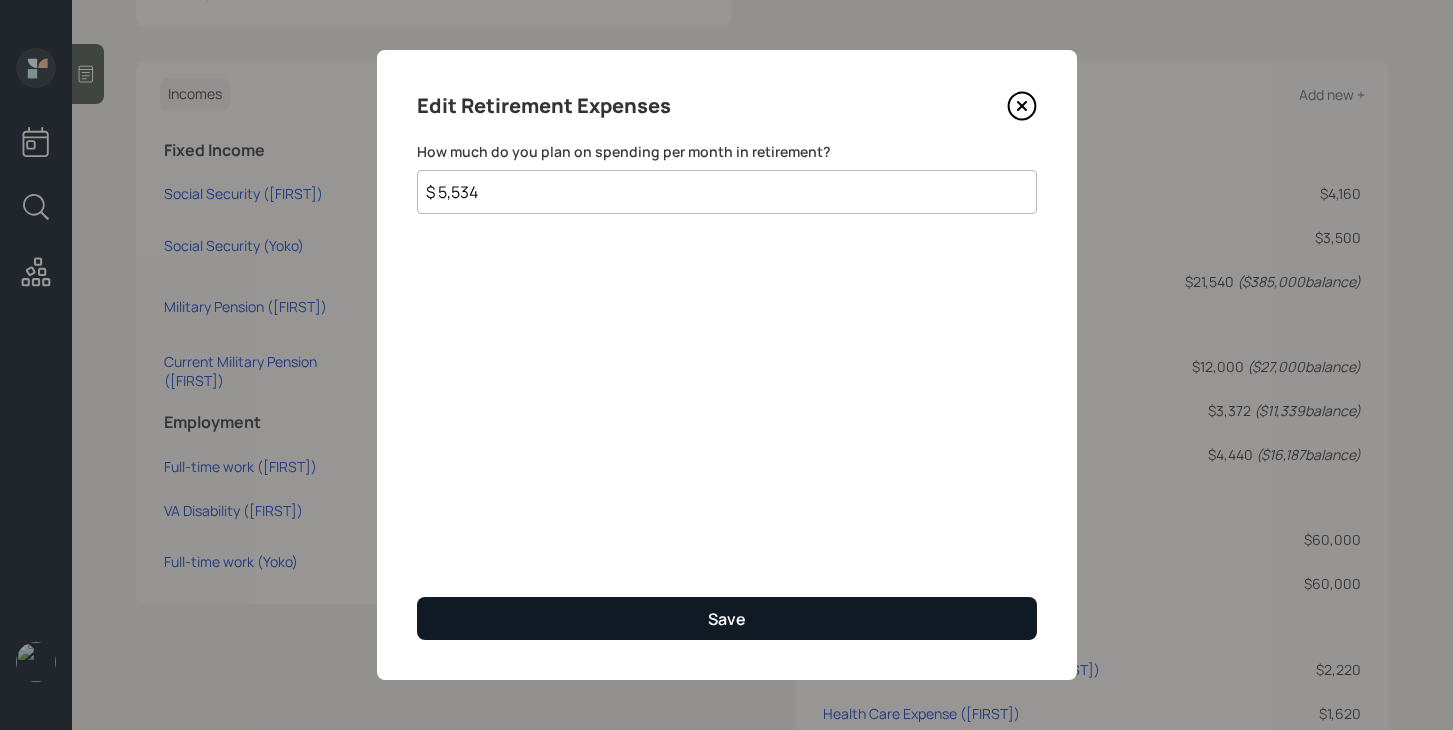 type on "$ 5,534" 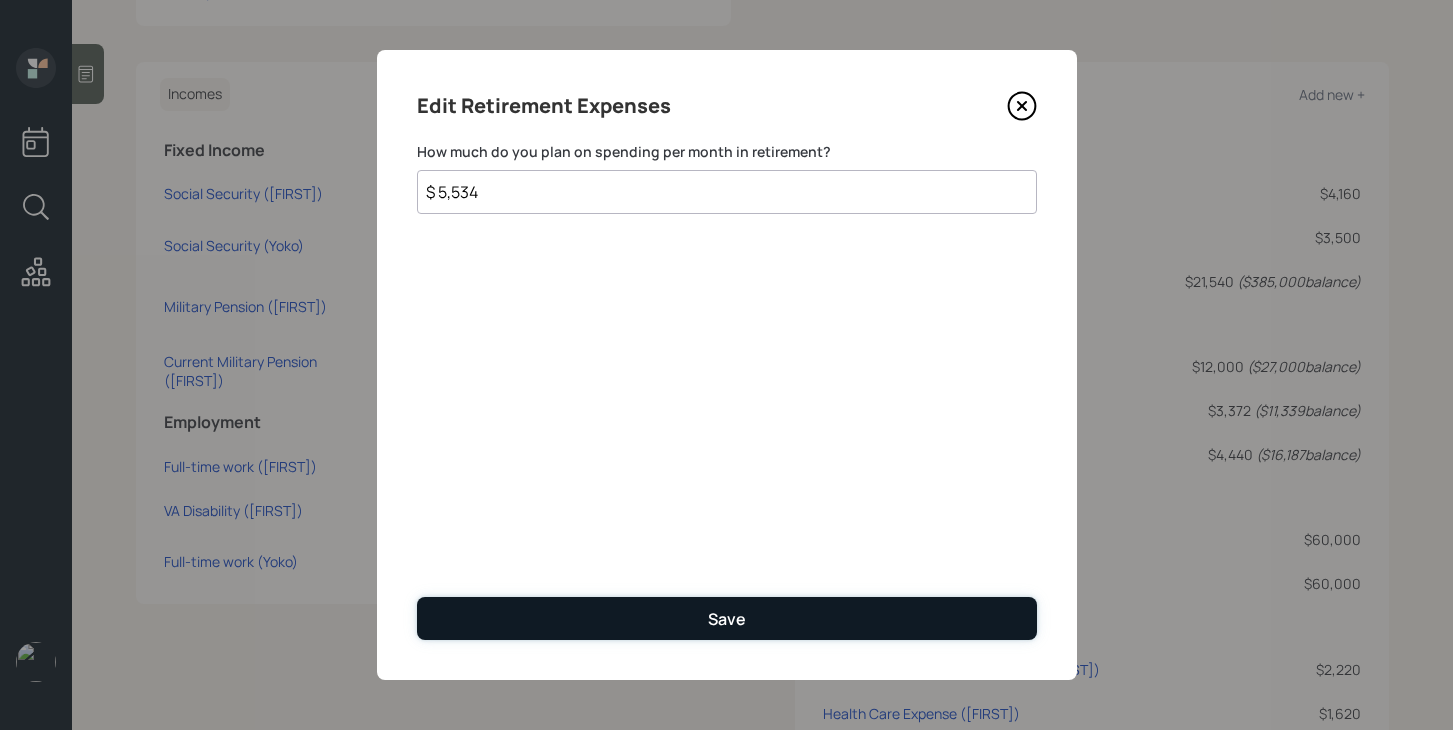 click on "Save" at bounding box center [727, 618] 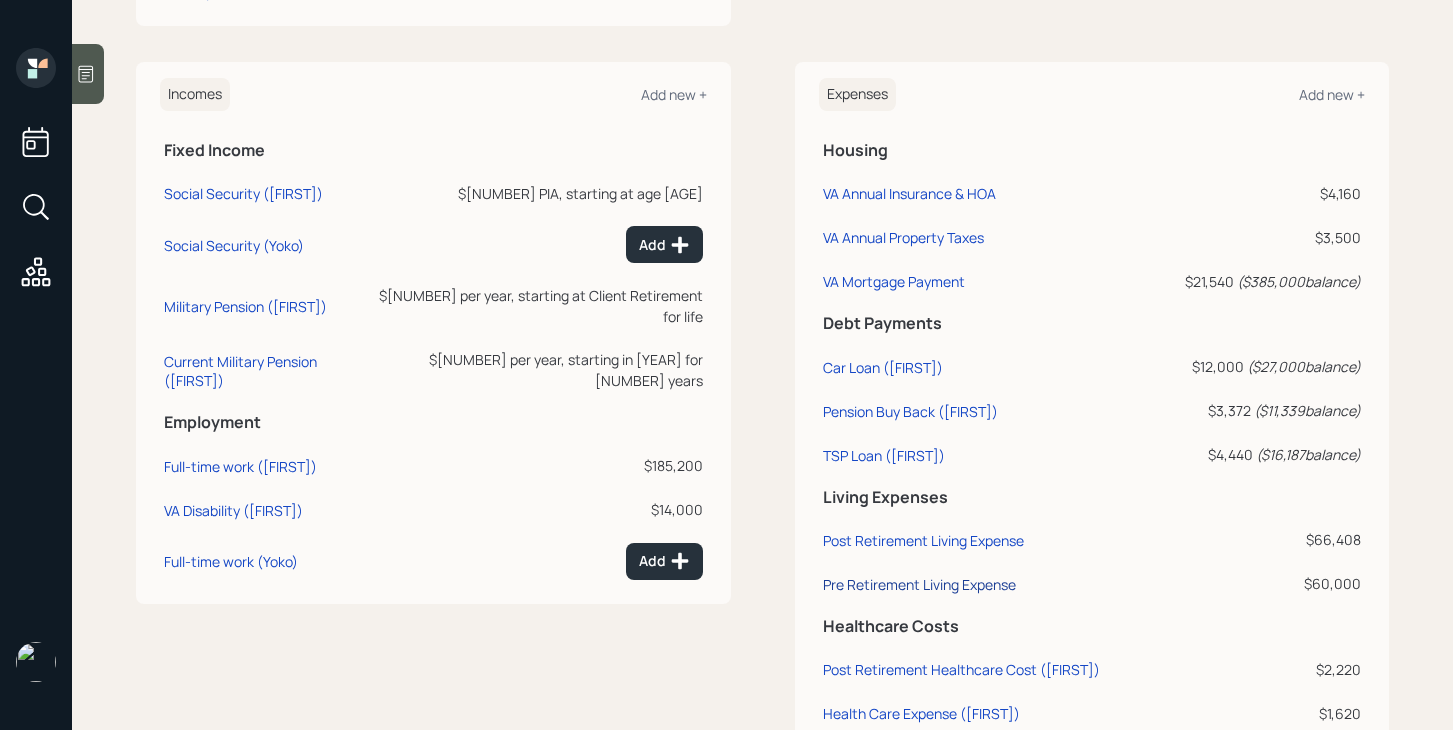 click on "Pre Retirement Living Expense" at bounding box center (243, 193) 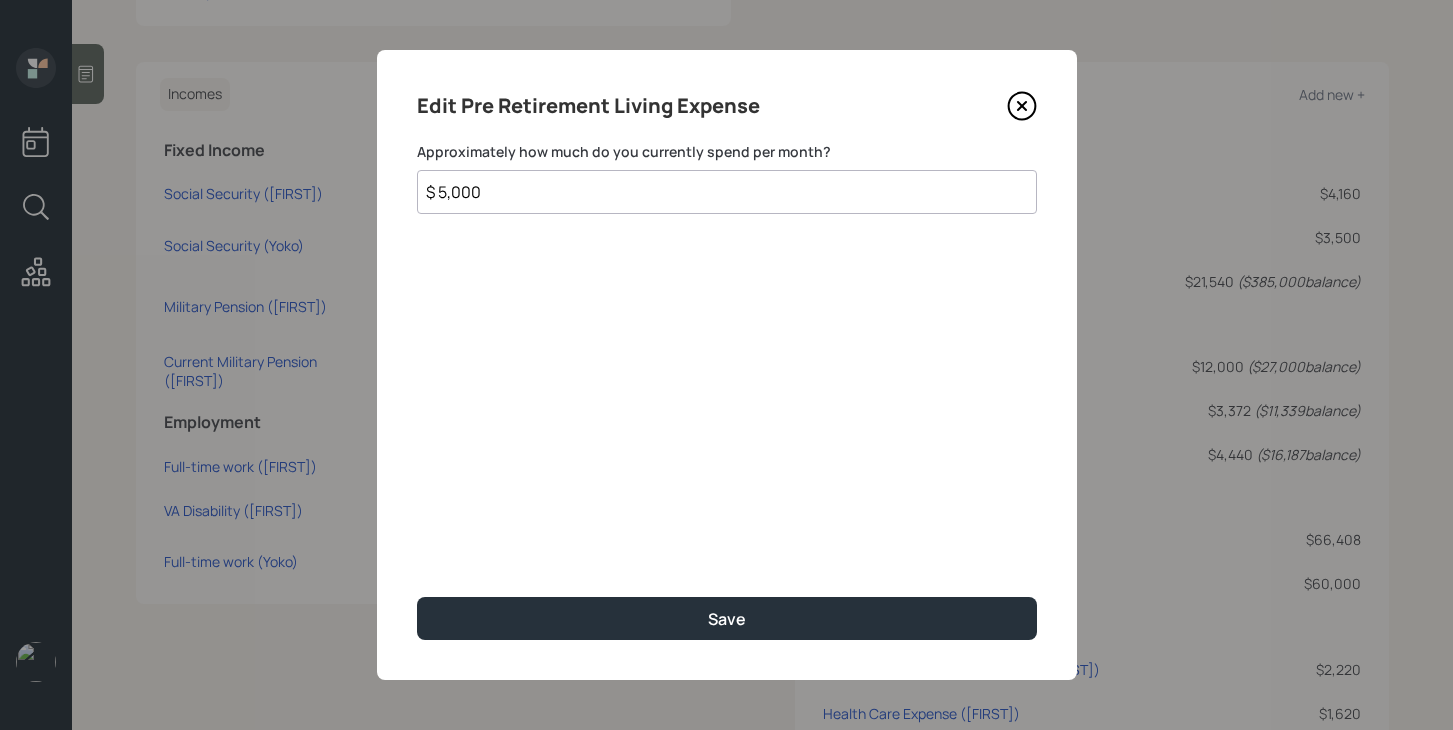 click on "$ 5,000" at bounding box center (727, 192) 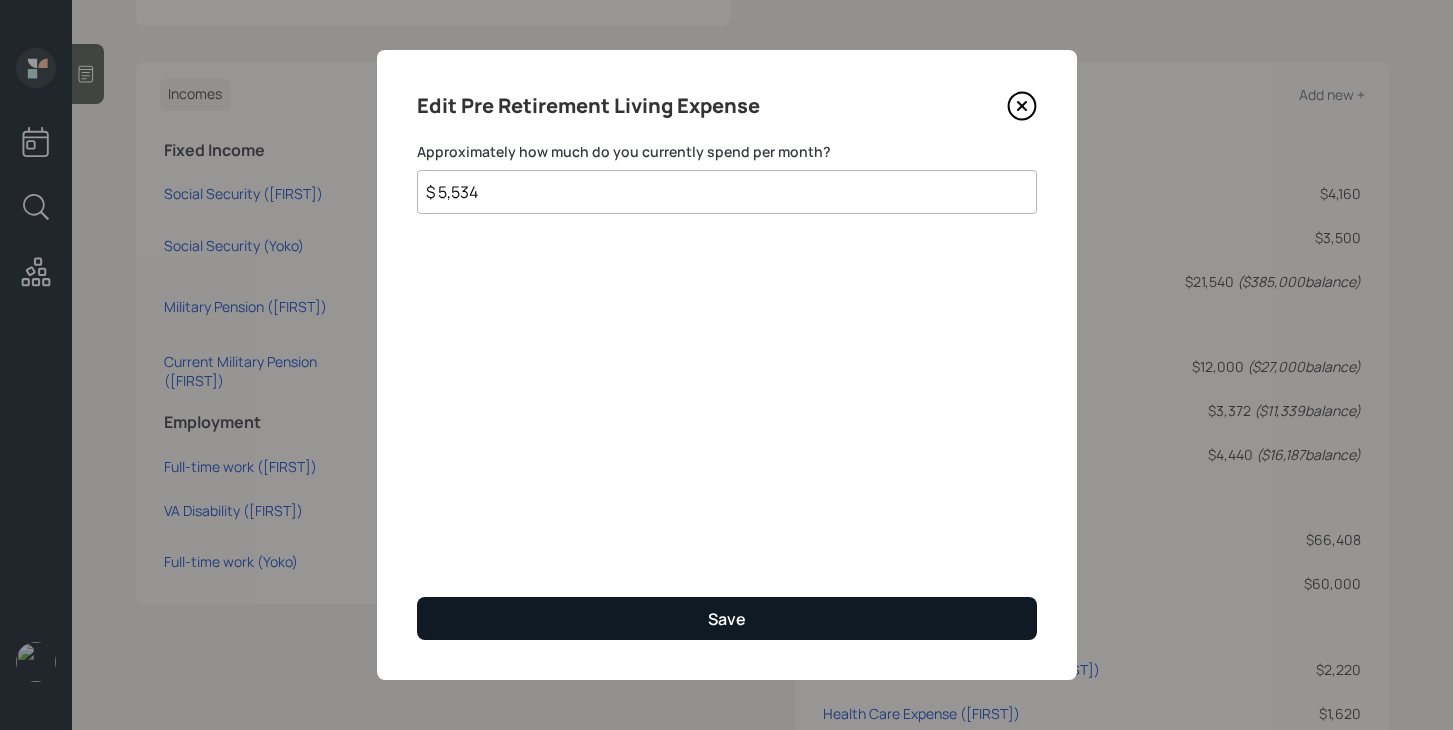 type on "$ 5,534" 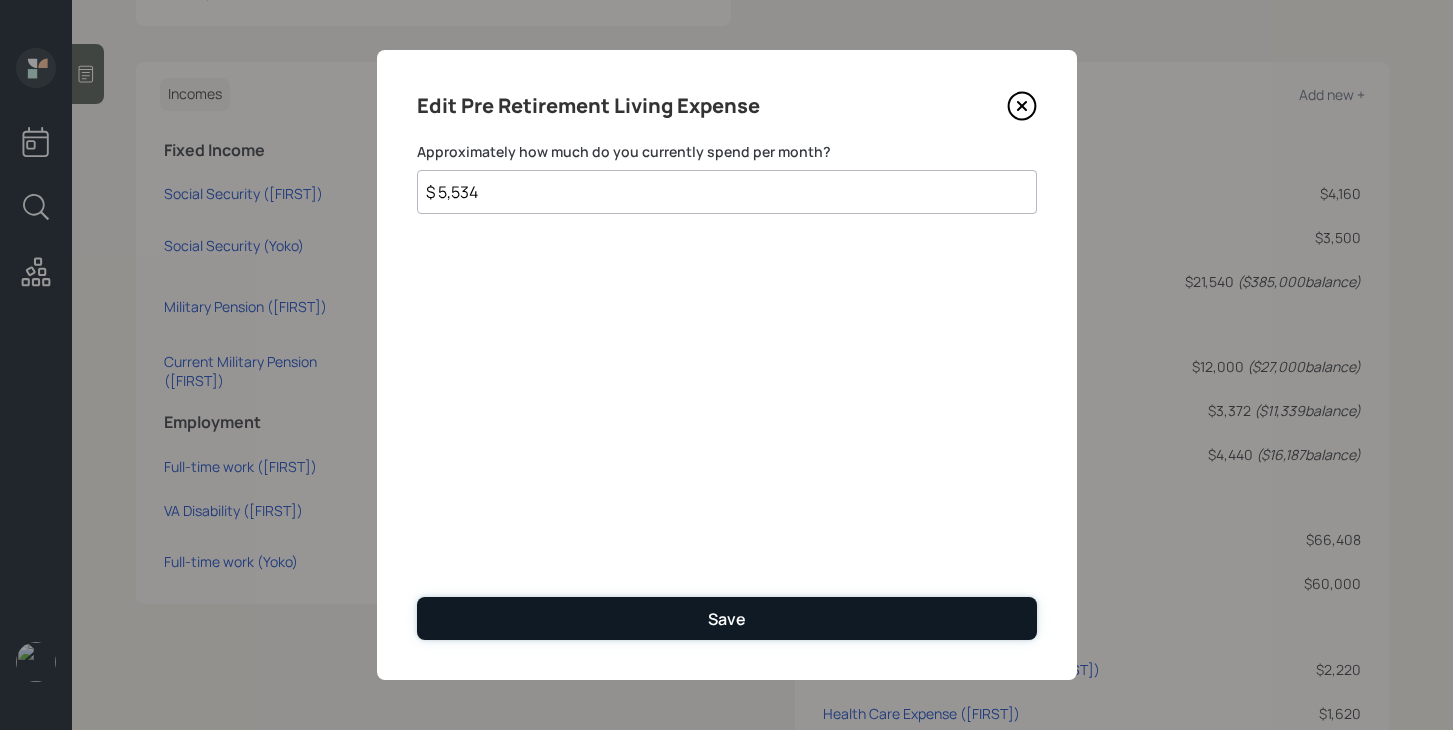 click on "Save" at bounding box center [727, 618] 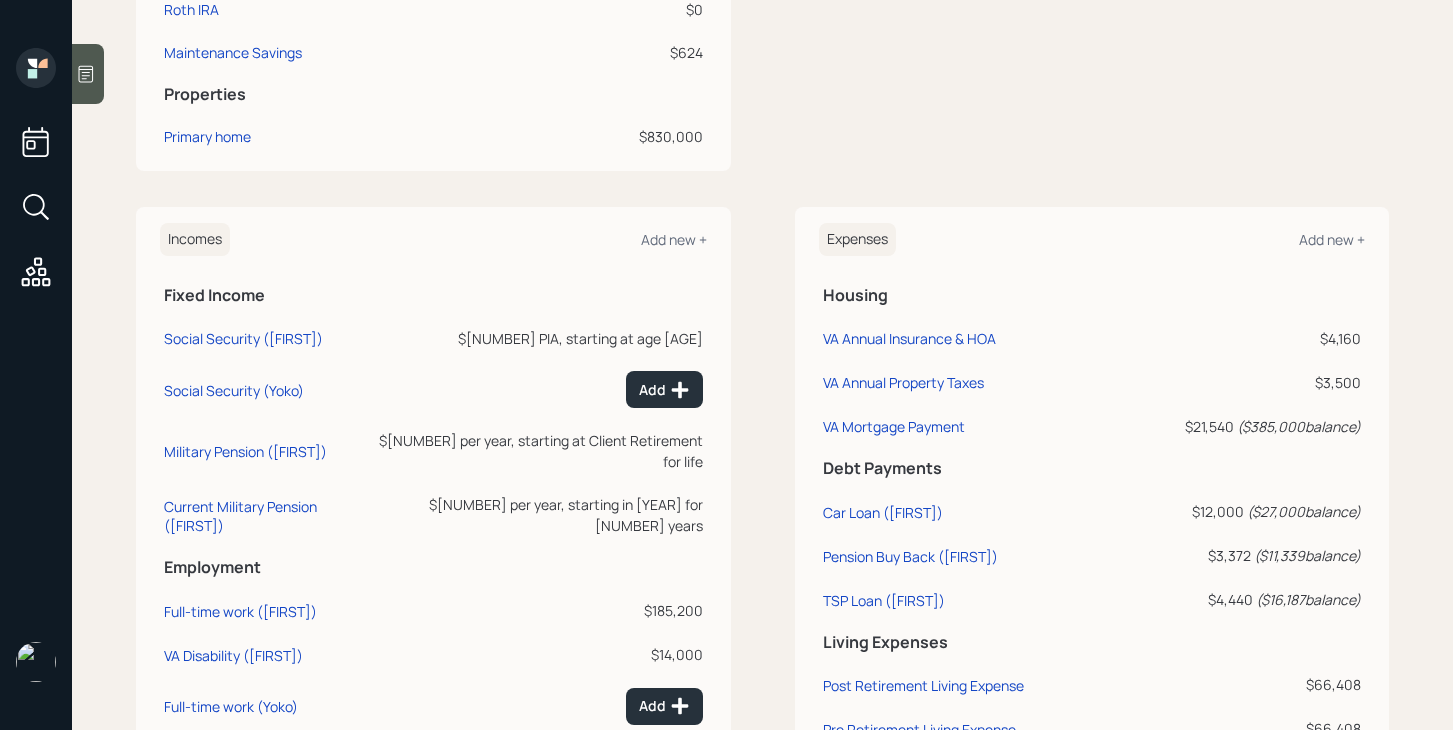 scroll, scrollTop: 1015, scrollLeft: 0, axis: vertical 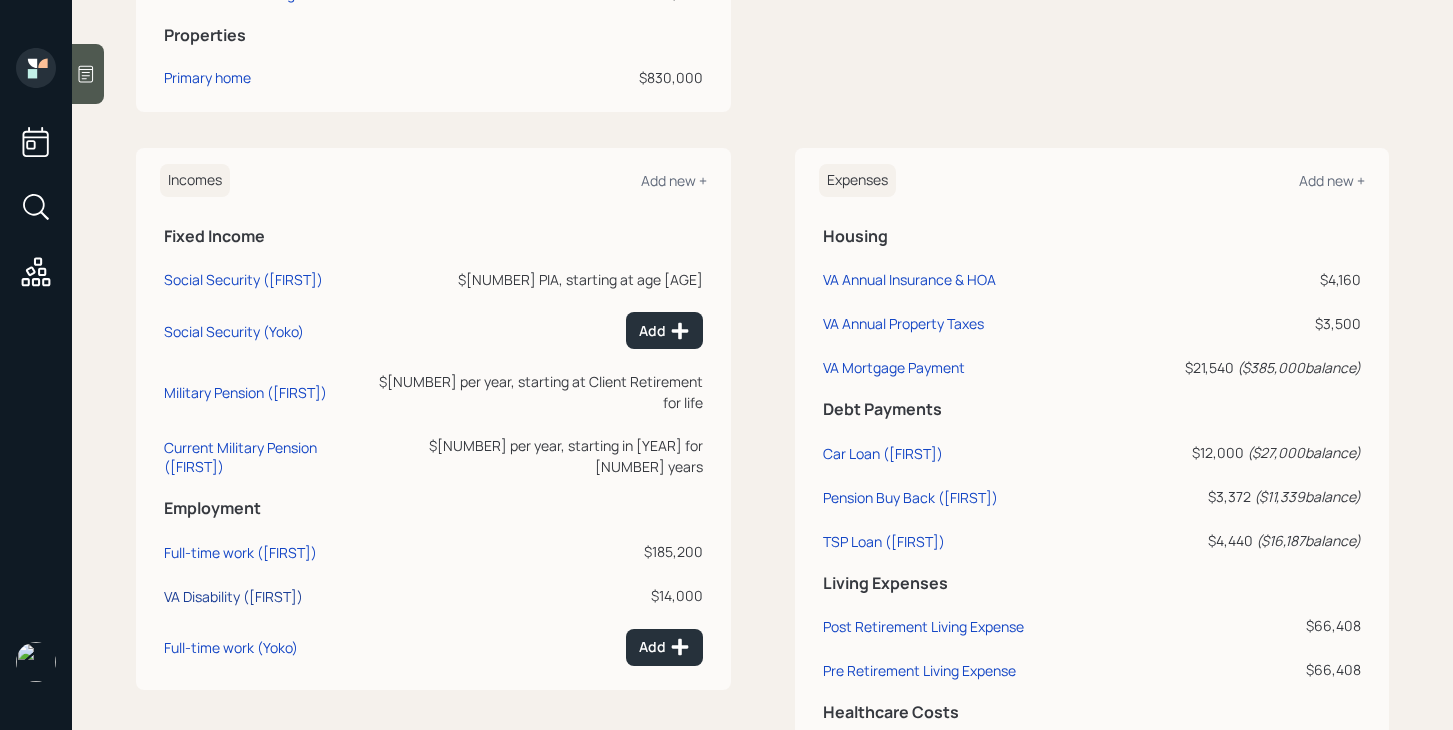 click on "VA Disability   ([FIRST])" at bounding box center [243, 279] 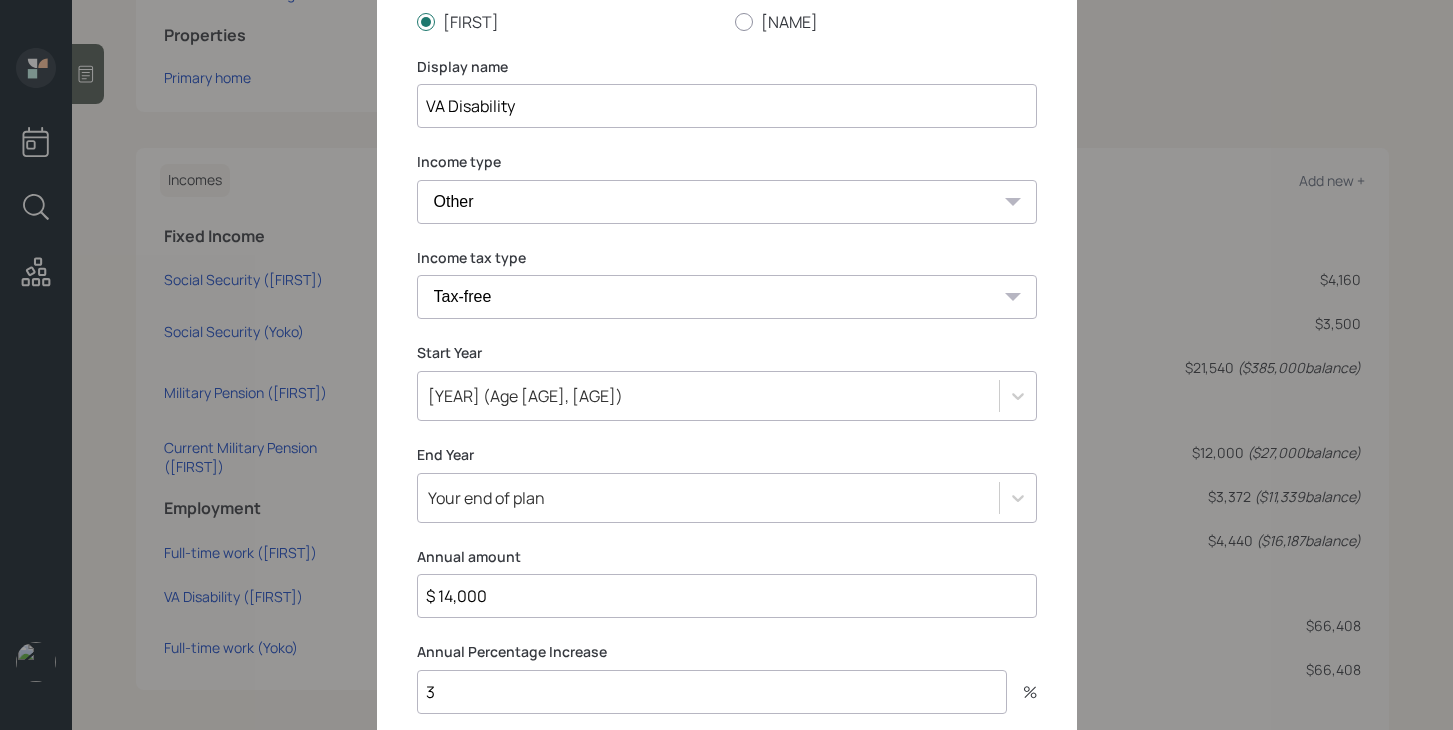 scroll, scrollTop: 246, scrollLeft: 0, axis: vertical 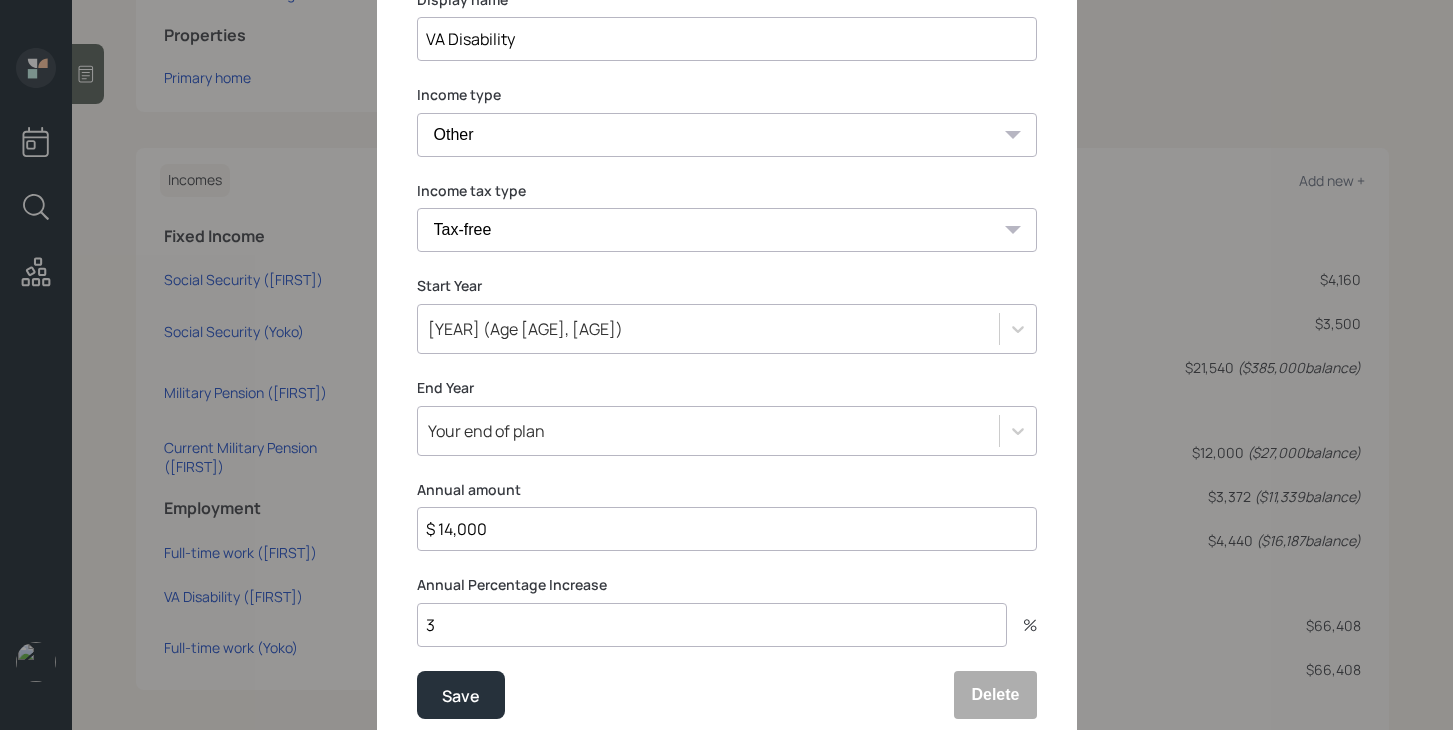 click on "$ 14,000" at bounding box center (727, 529) 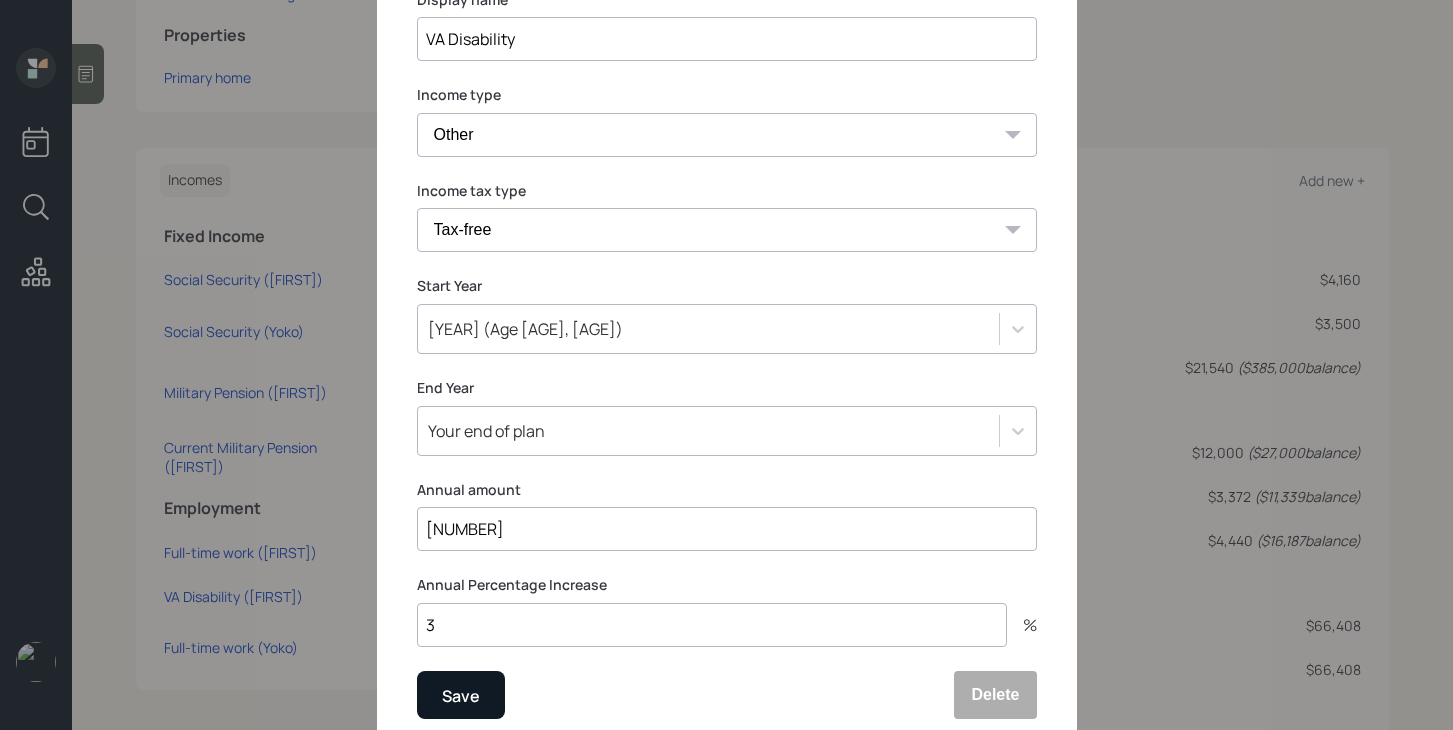 type on "[NUMBER]" 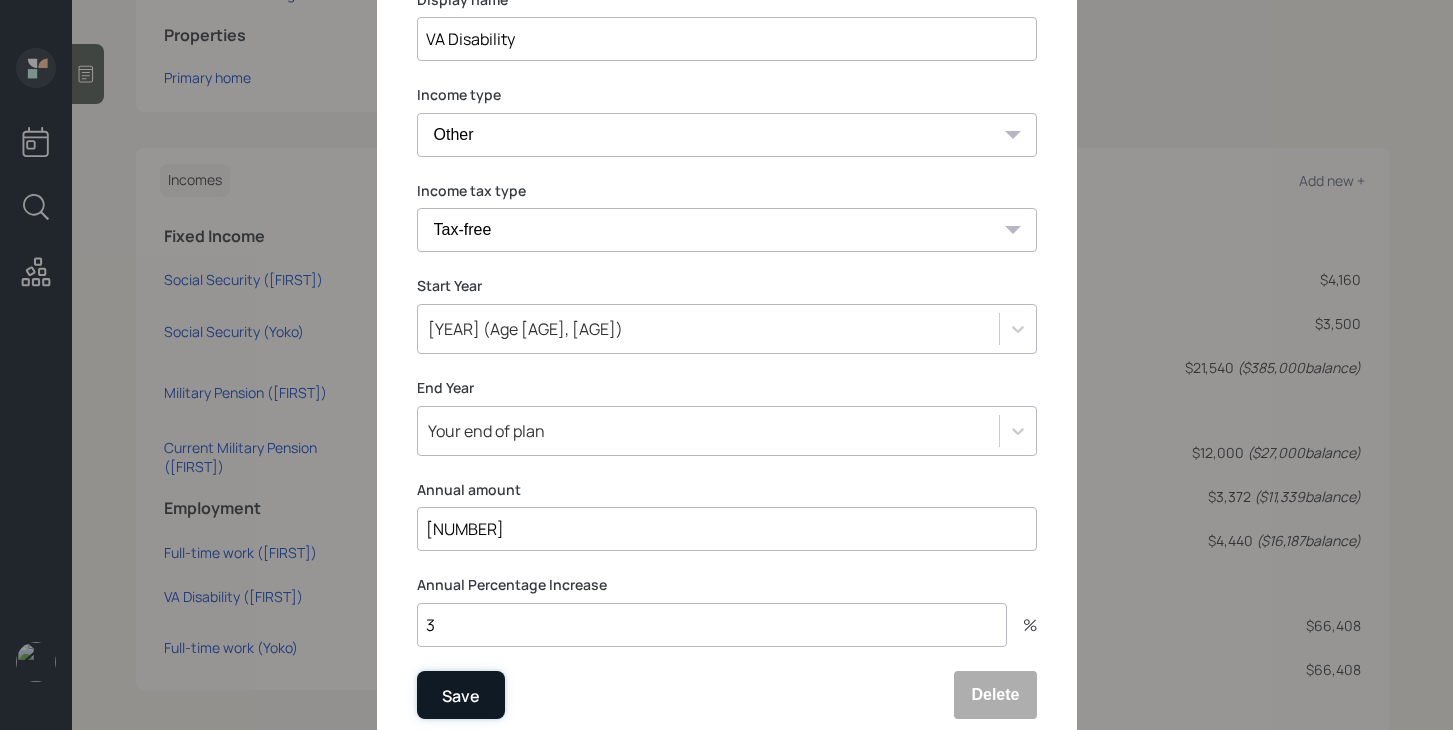 click on "Save" at bounding box center (461, 695) 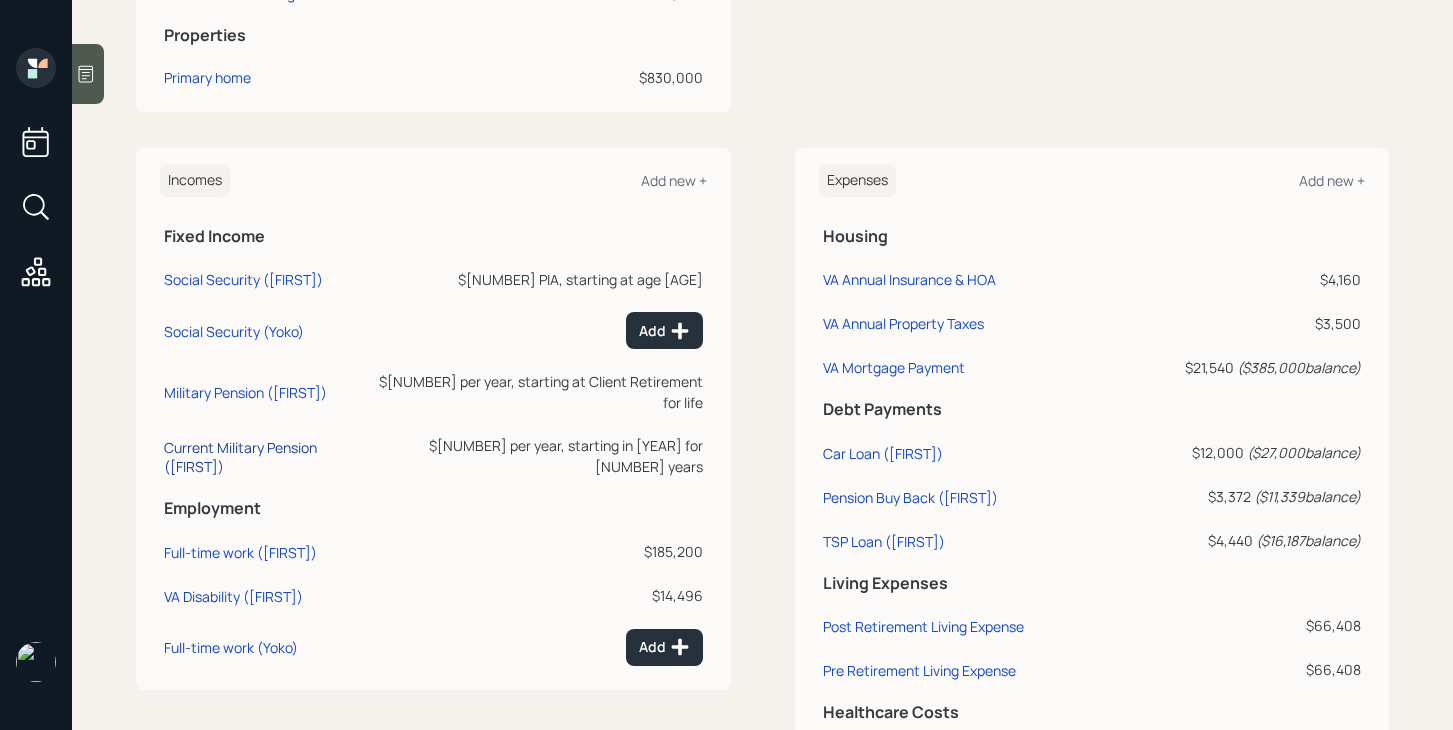 click on "Current Military Pension   ([FIRST])" at bounding box center (243, 279) 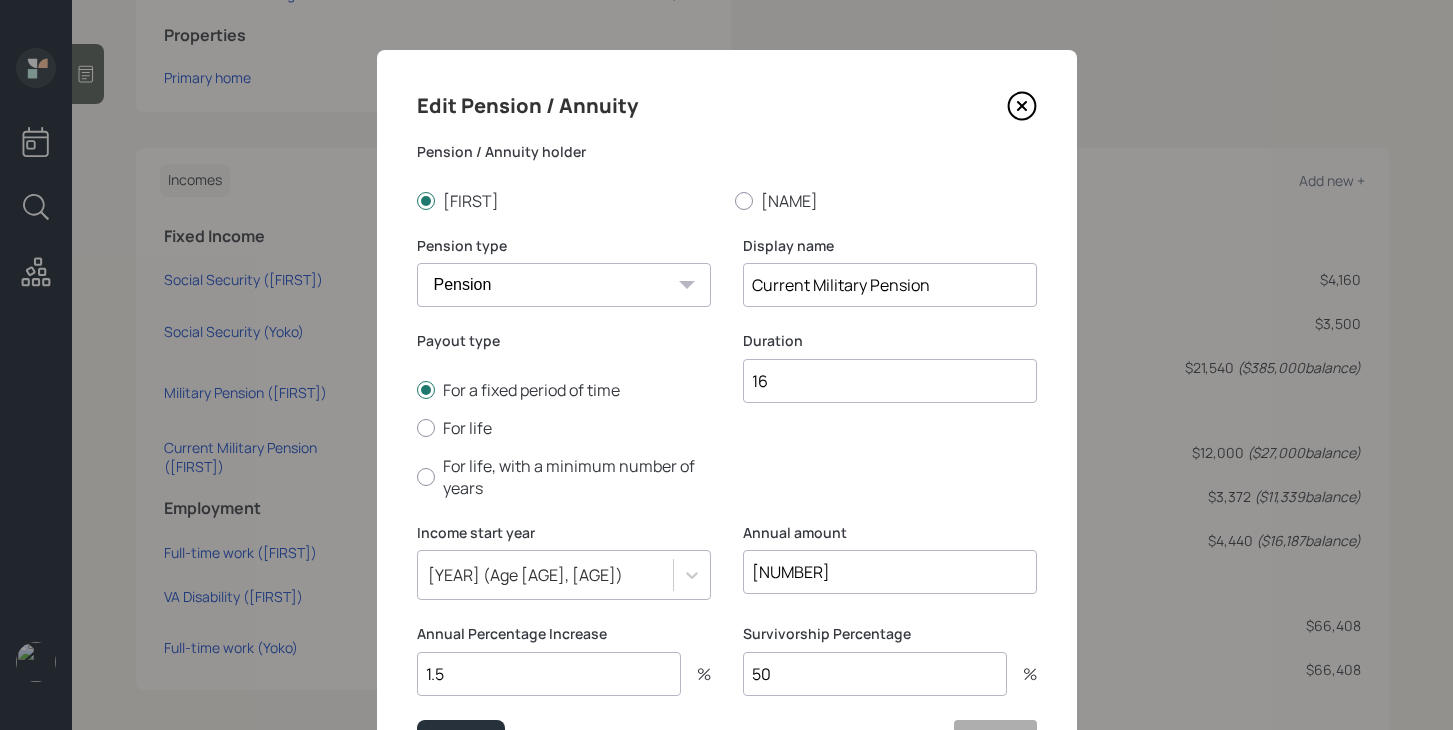 click on "[NUMBER]" at bounding box center (890, 572) 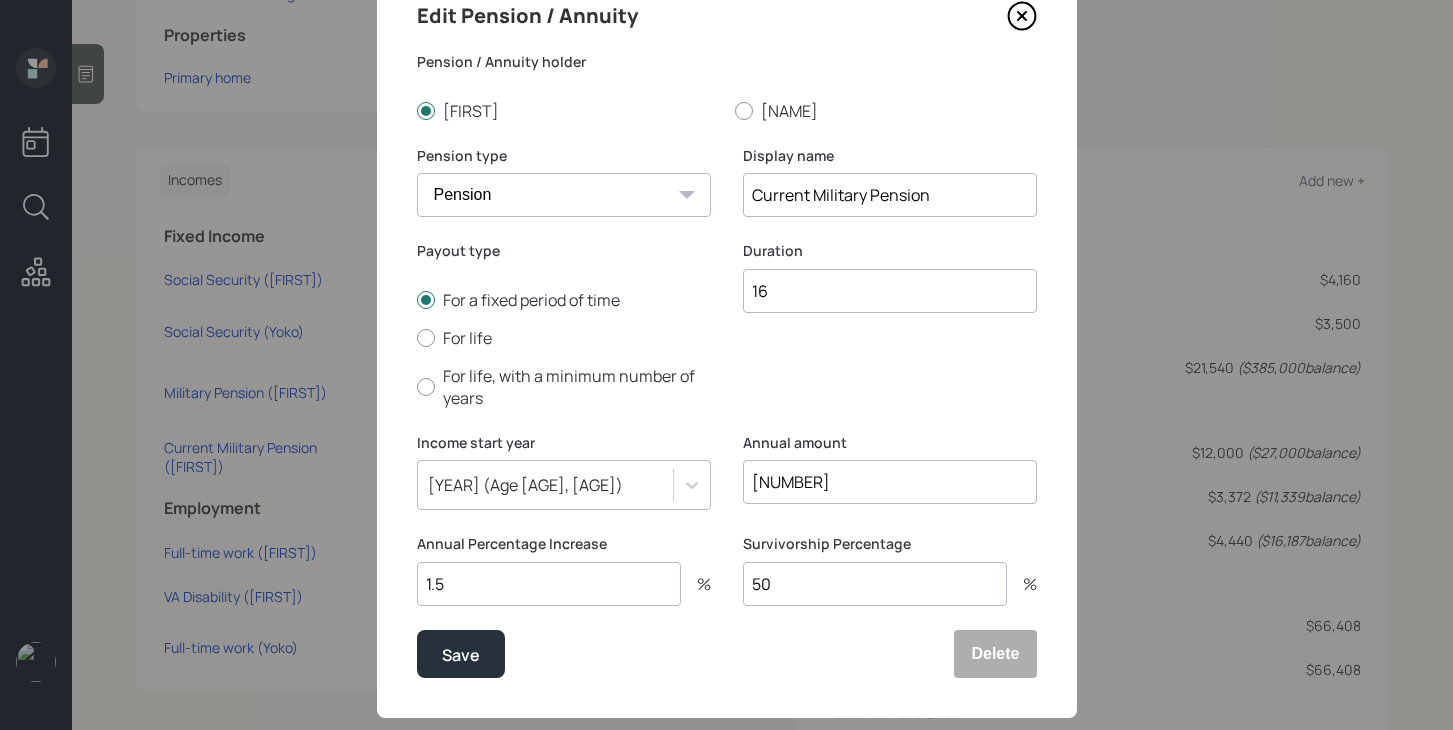 scroll, scrollTop: 128, scrollLeft: 0, axis: vertical 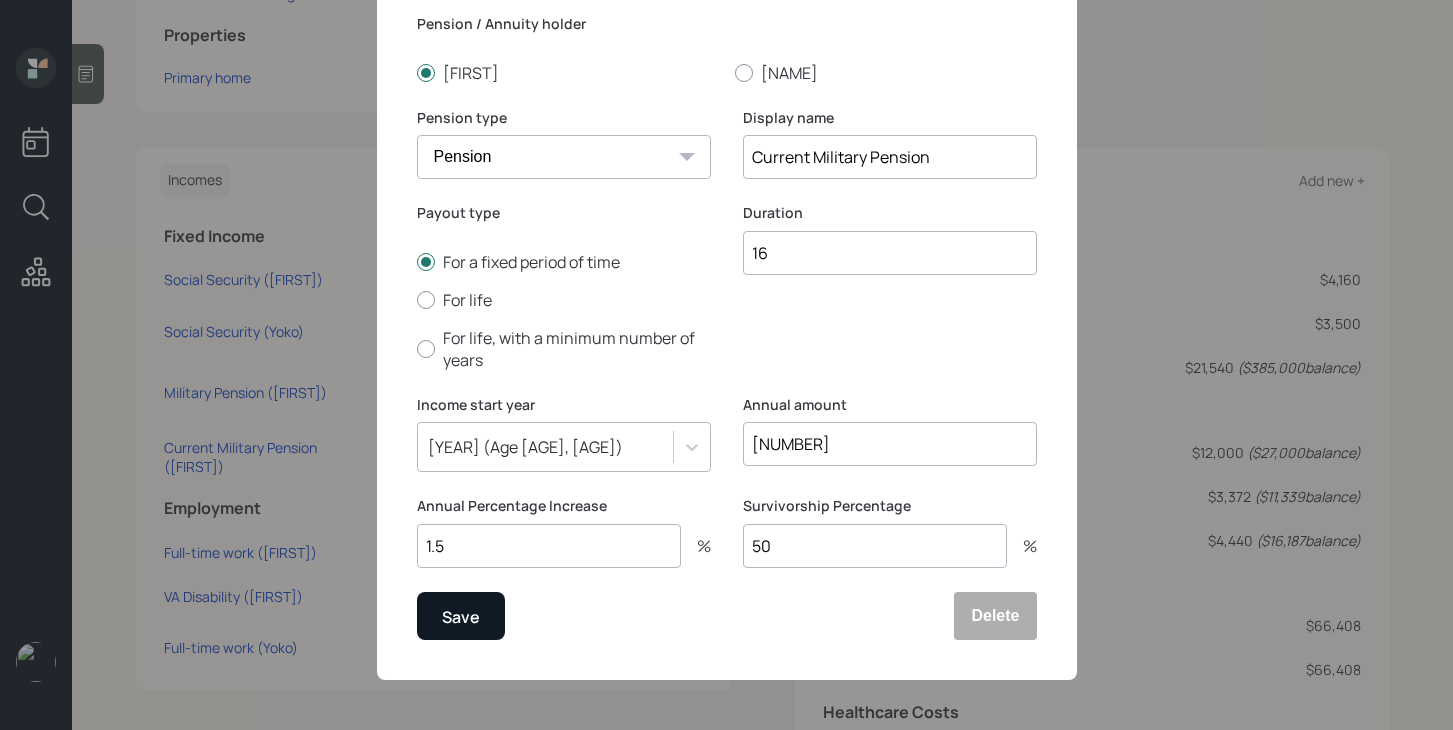 type on "[NUMBER]" 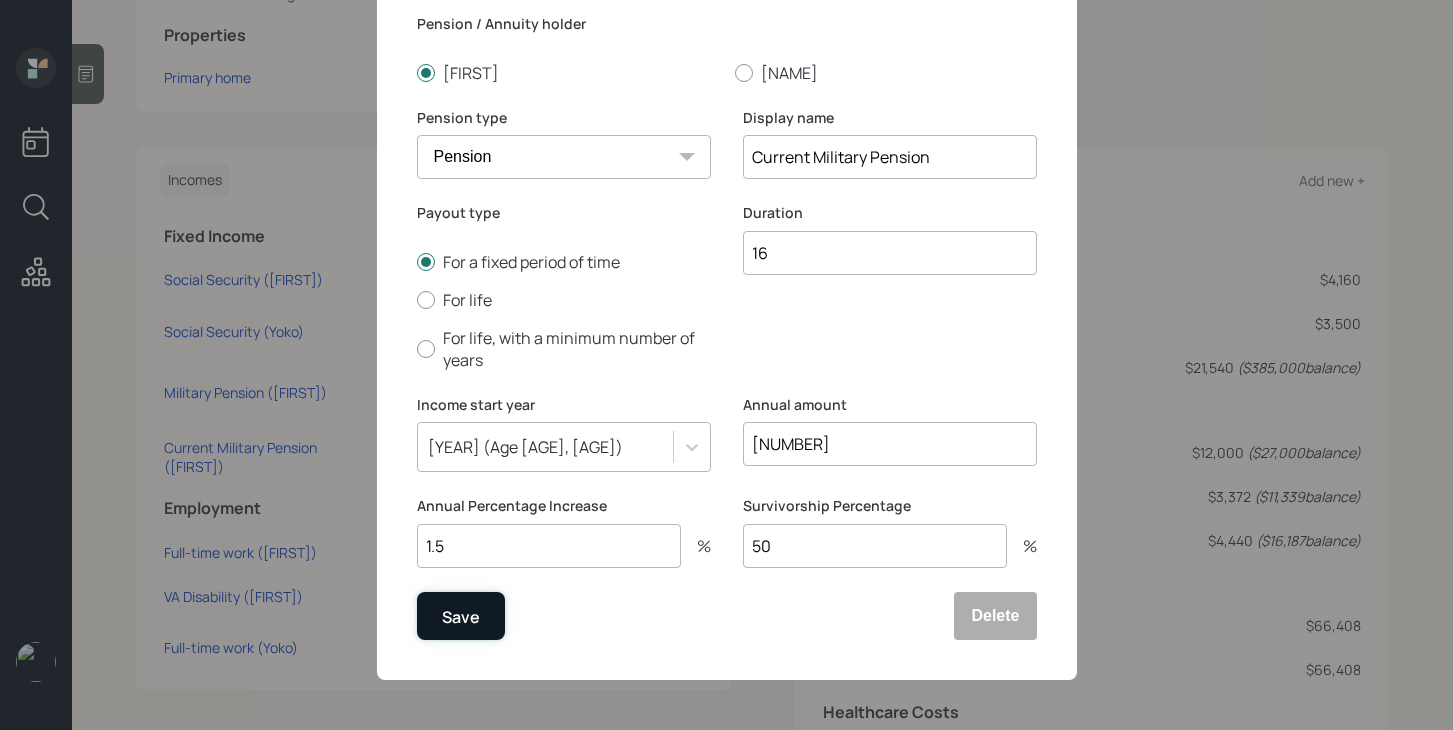 click on "Save" at bounding box center [461, 616] 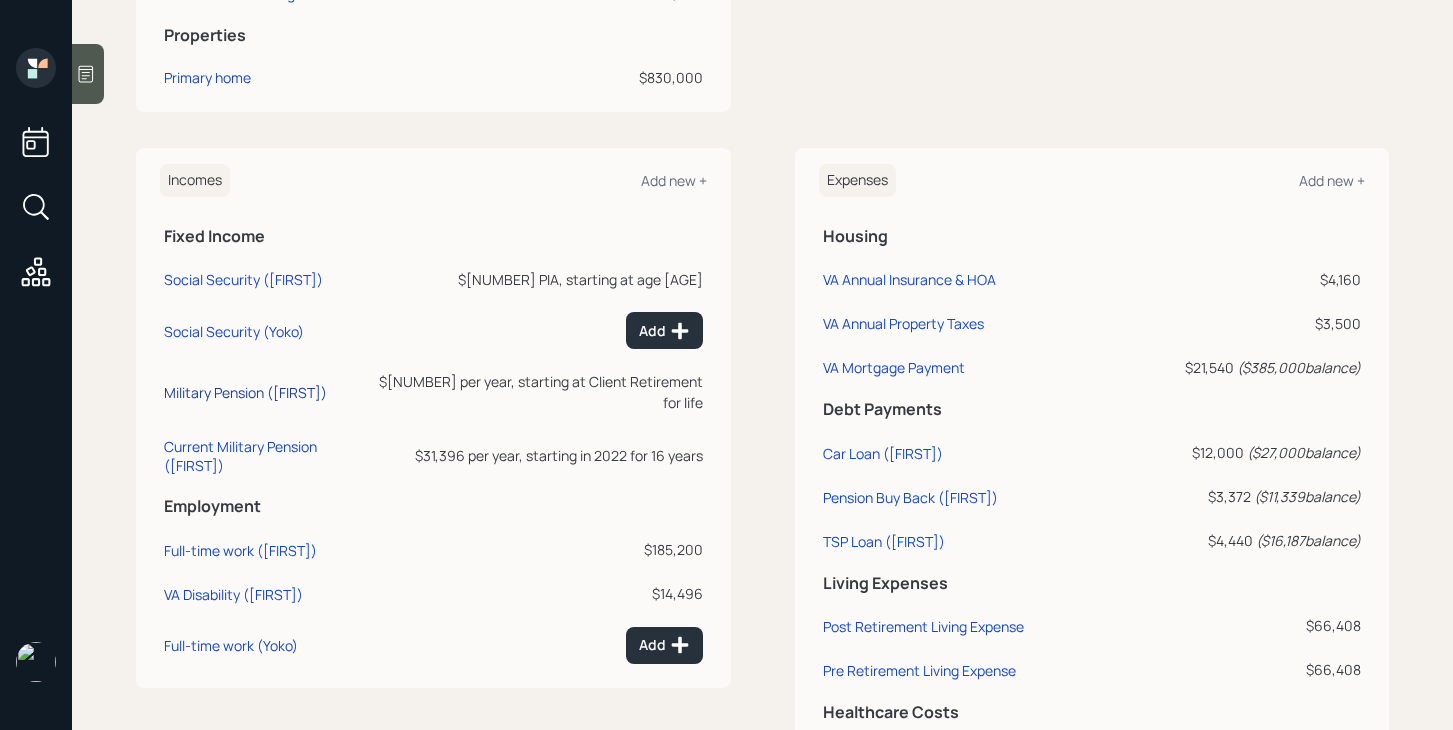 click on "Military Pension   ([FIRST])" at bounding box center (243, 279) 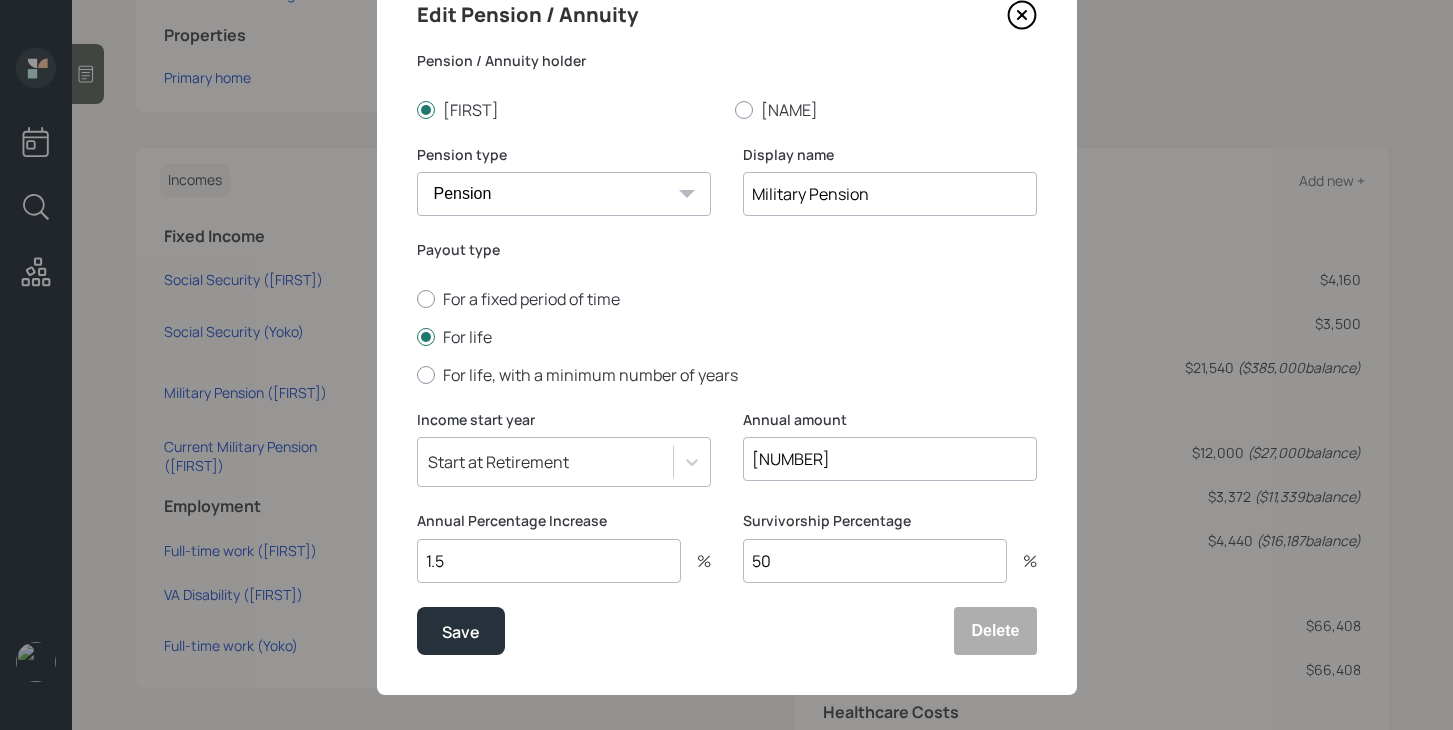 scroll, scrollTop: 90, scrollLeft: 0, axis: vertical 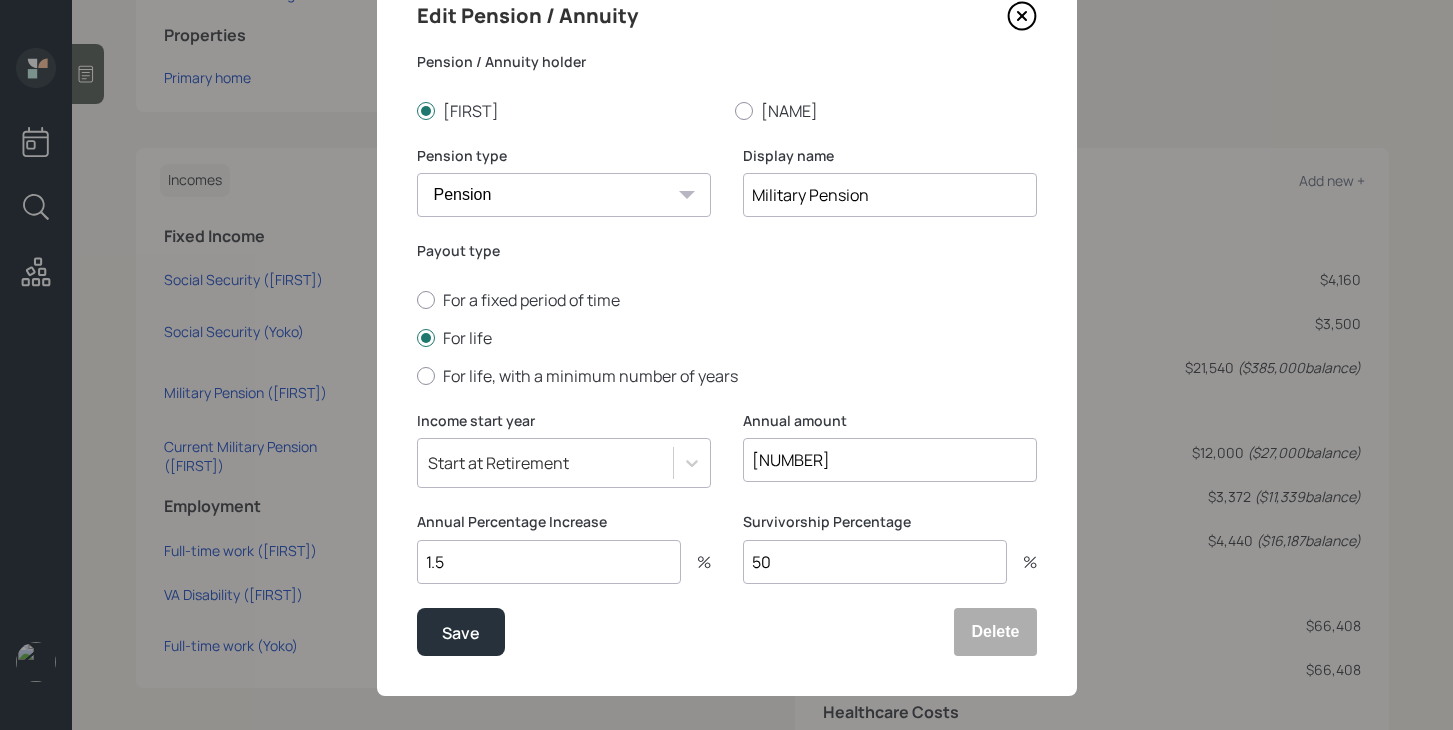 click at bounding box center (1022, 16) 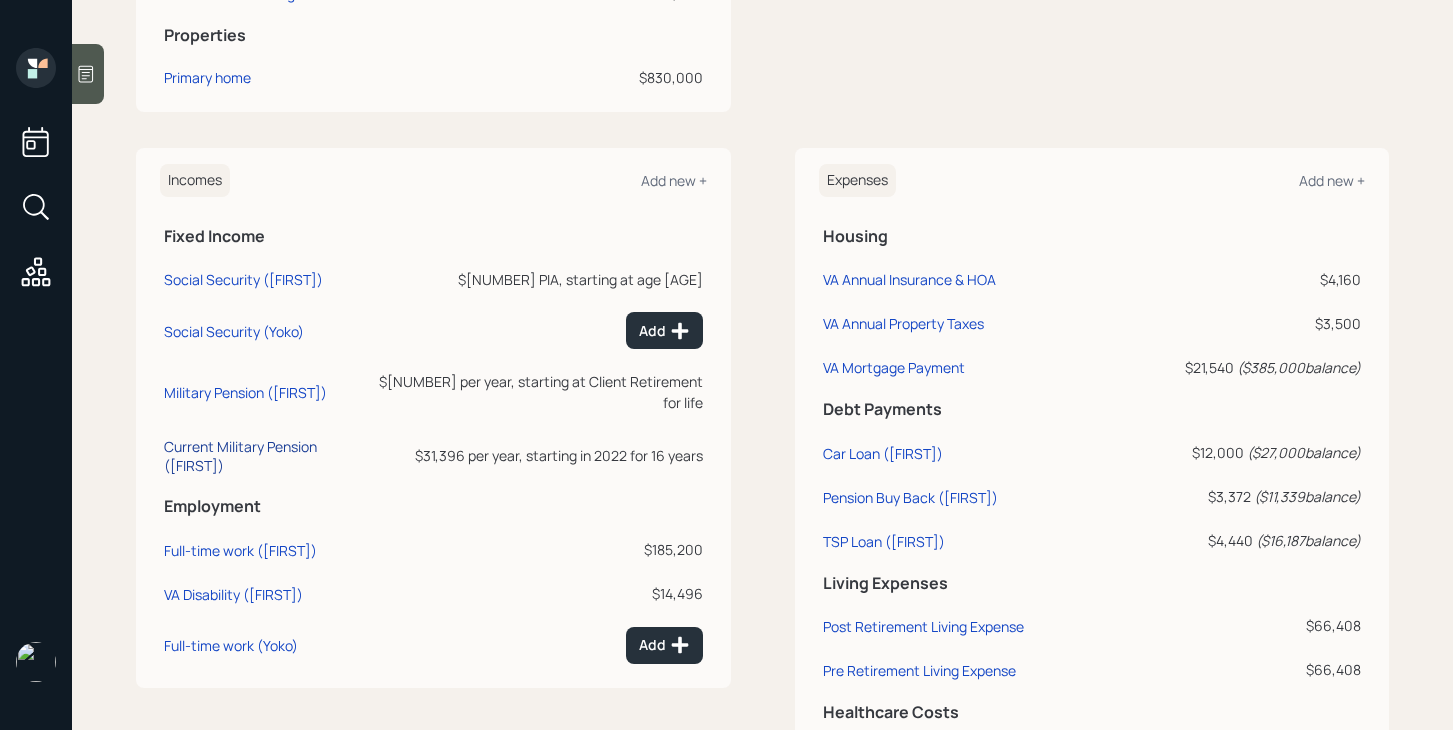 click on "Current Military Pension   ([FIRST])" at bounding box center (243, 279) 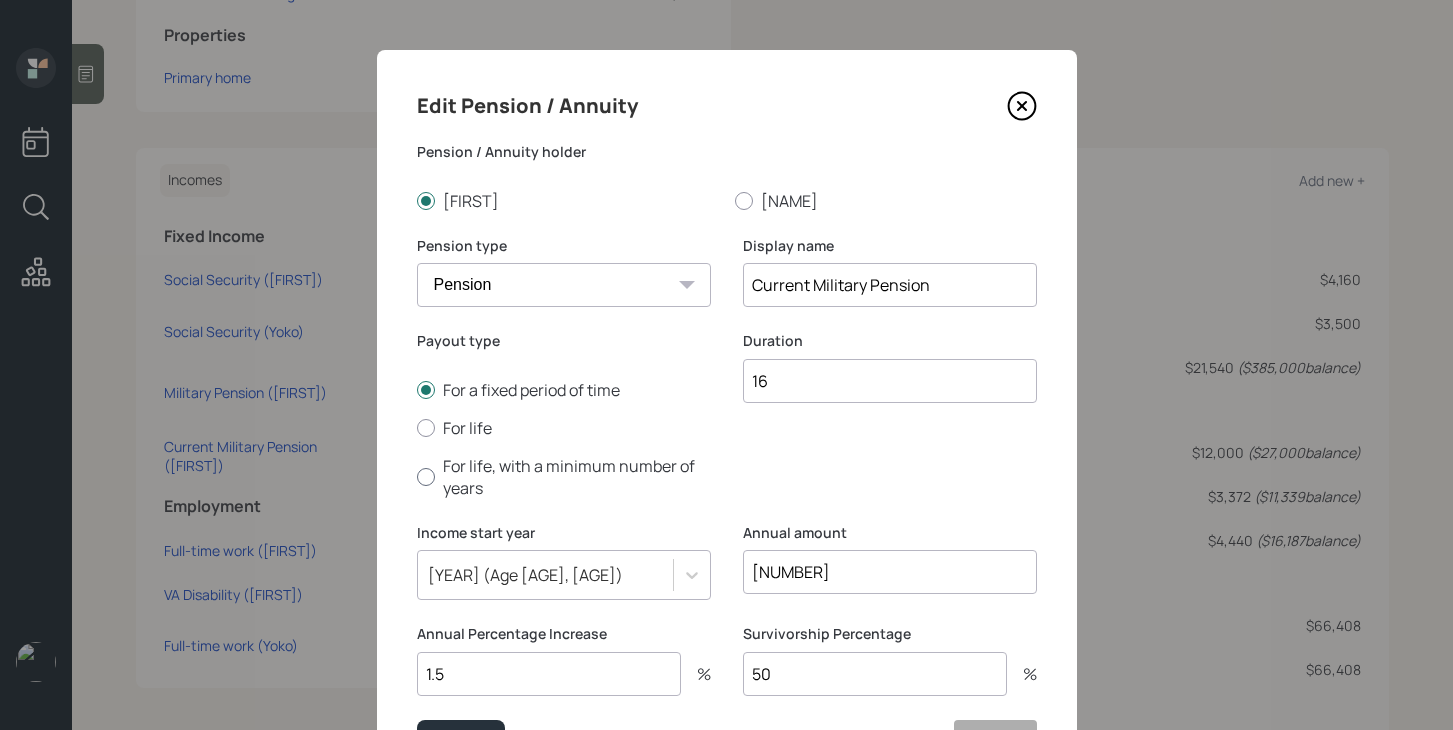 scroll, scrollTop: 104, scrollLeft: 0, axis: vertical 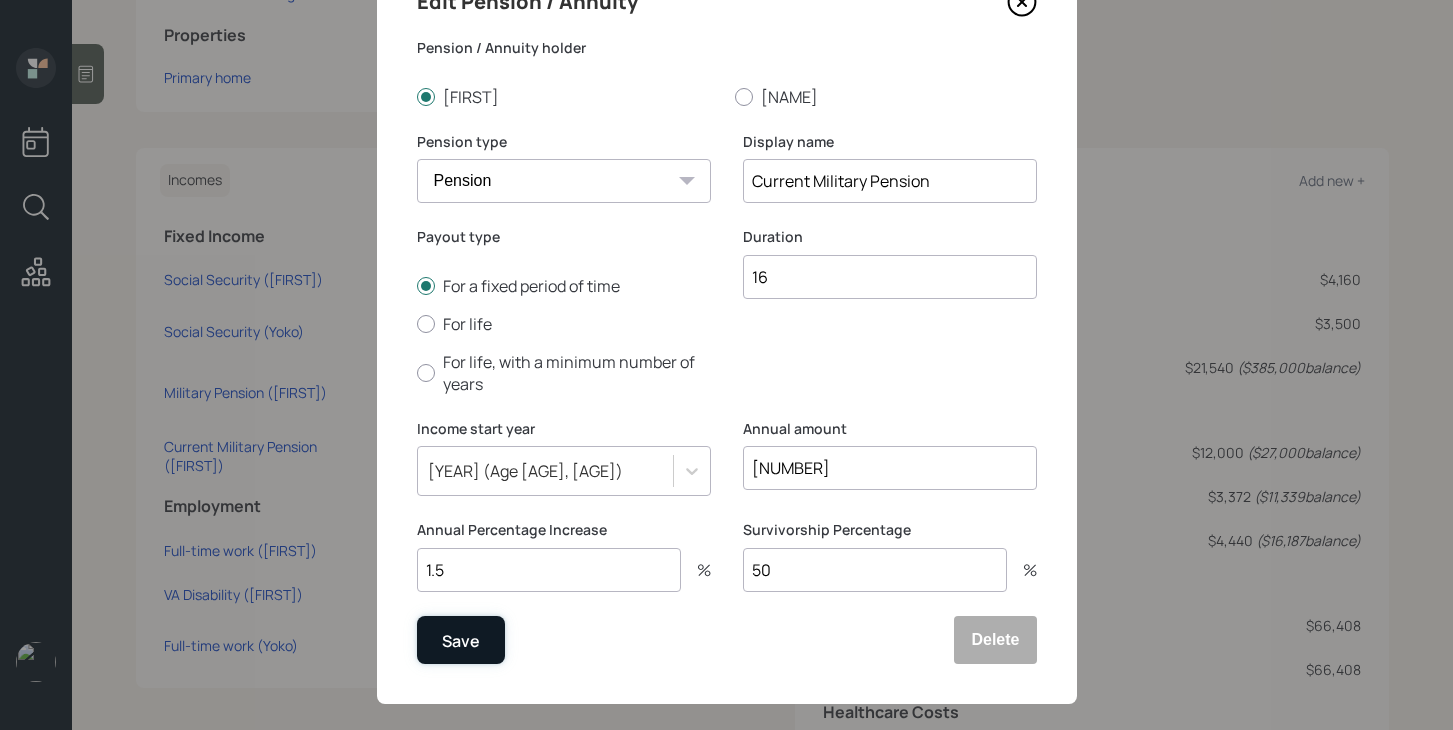 click on "Save" at bounding box center (461, 640) 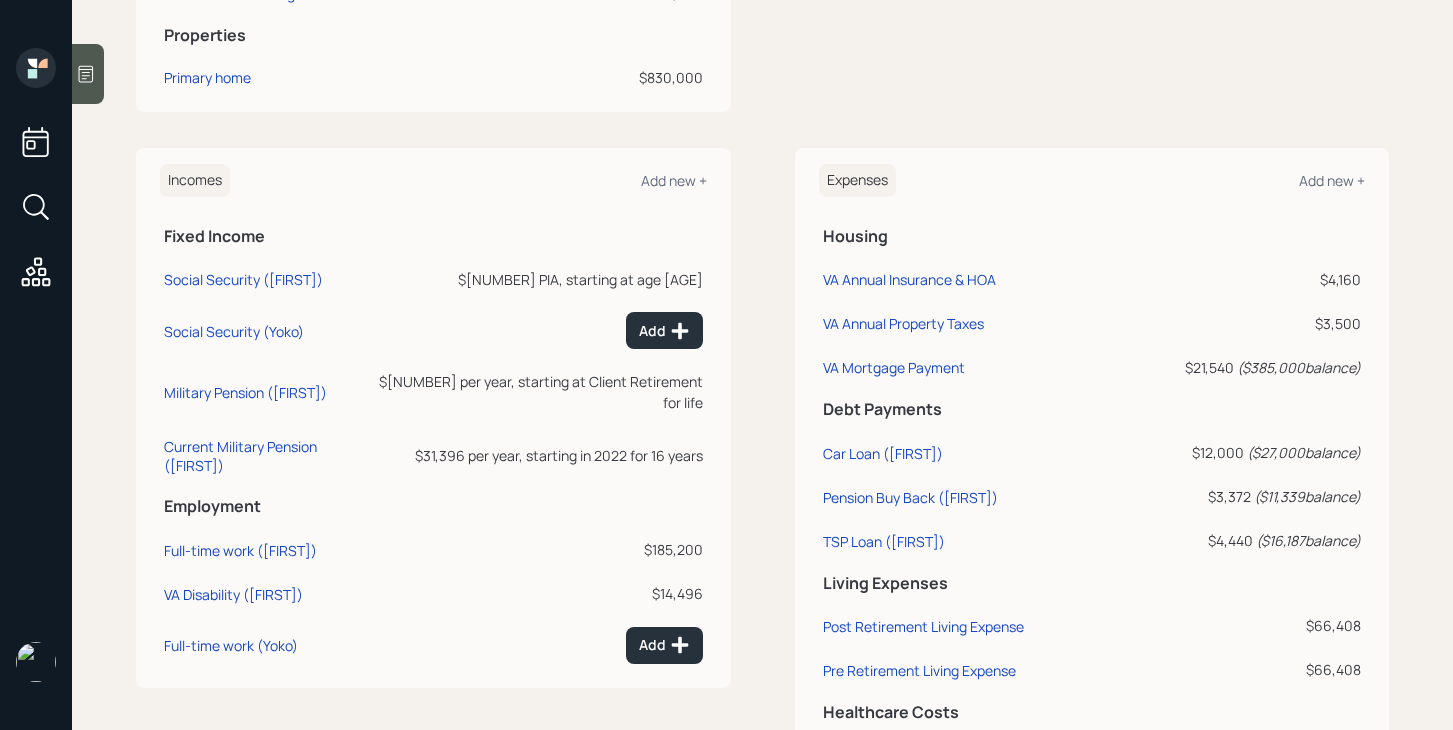 scroll, scrollTop: 1068, scrollLeft: 0, axis: vertical 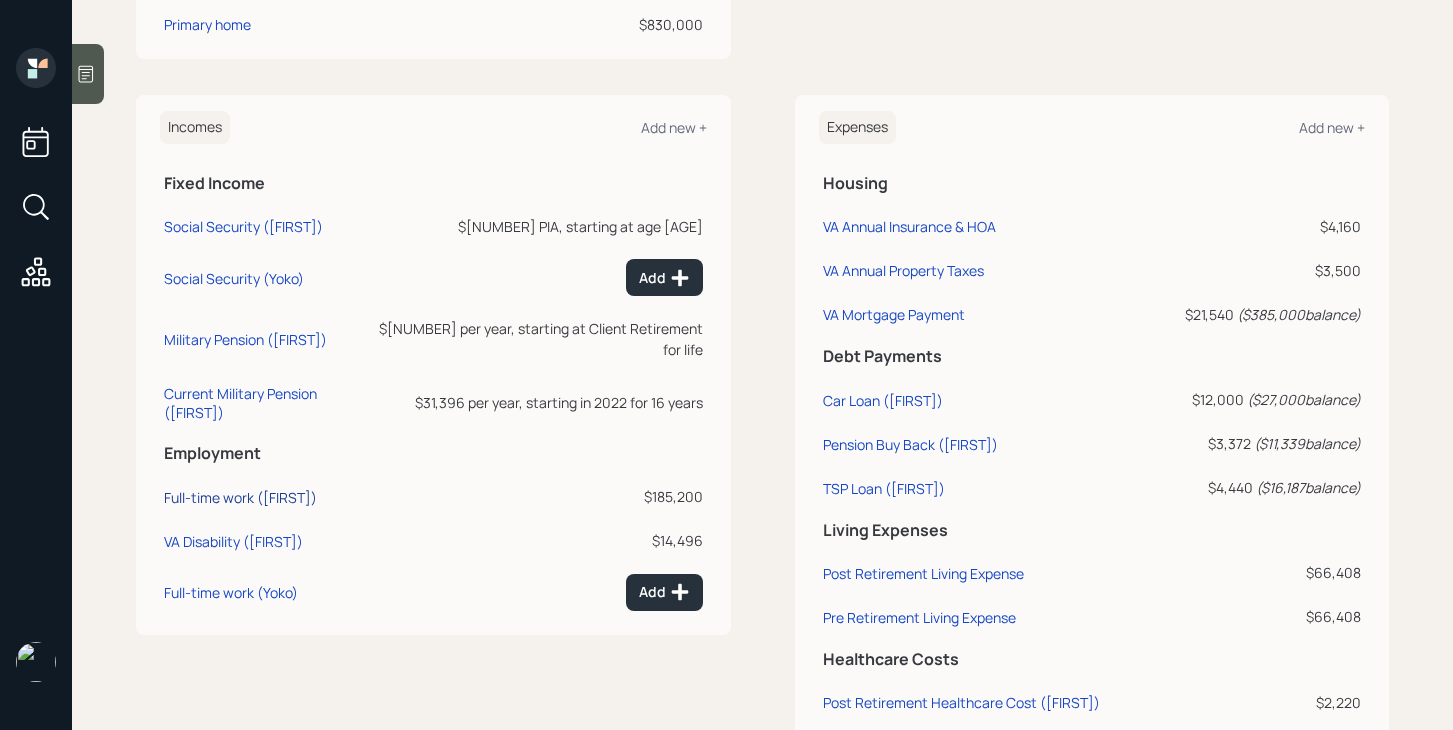 click on "Full-time work   ([FIRST])" at bounding box center [243, 226] 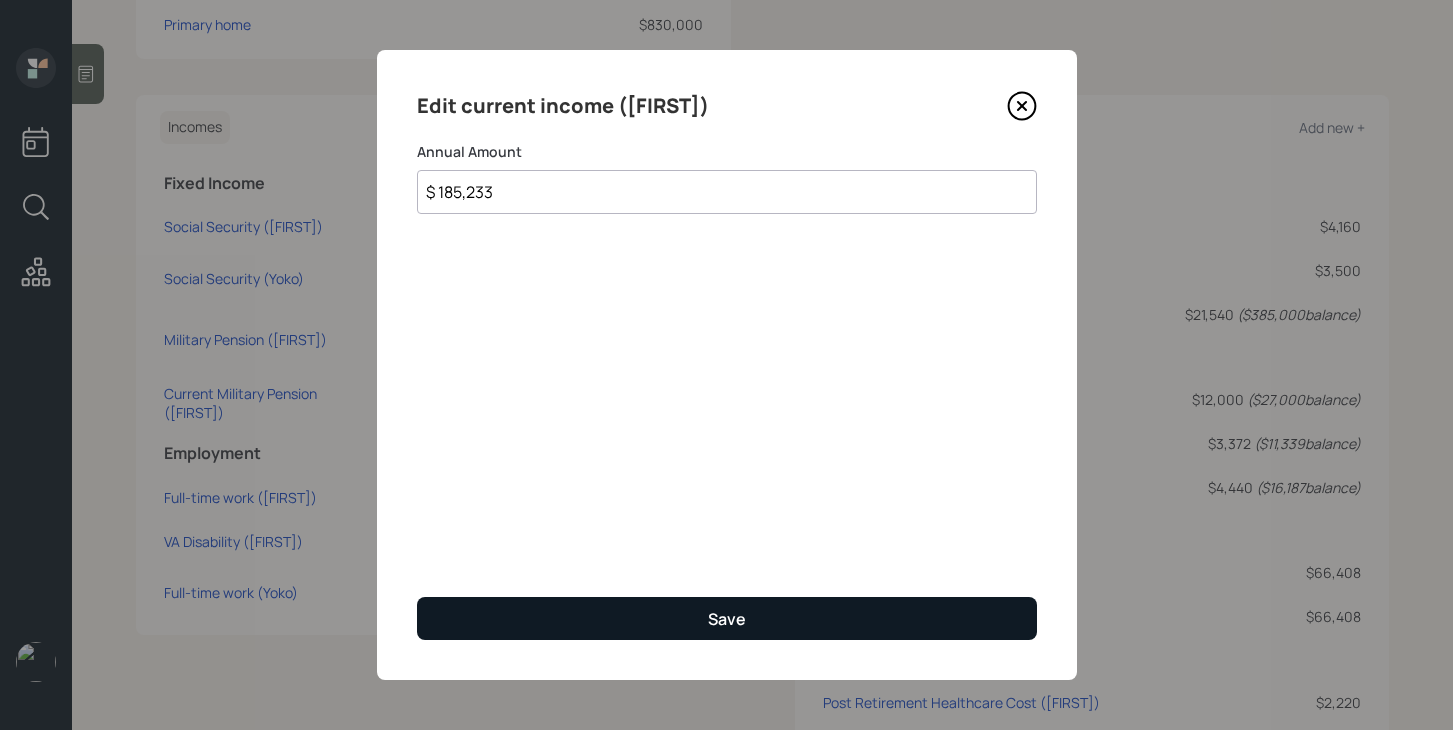type on "$ 185,233" 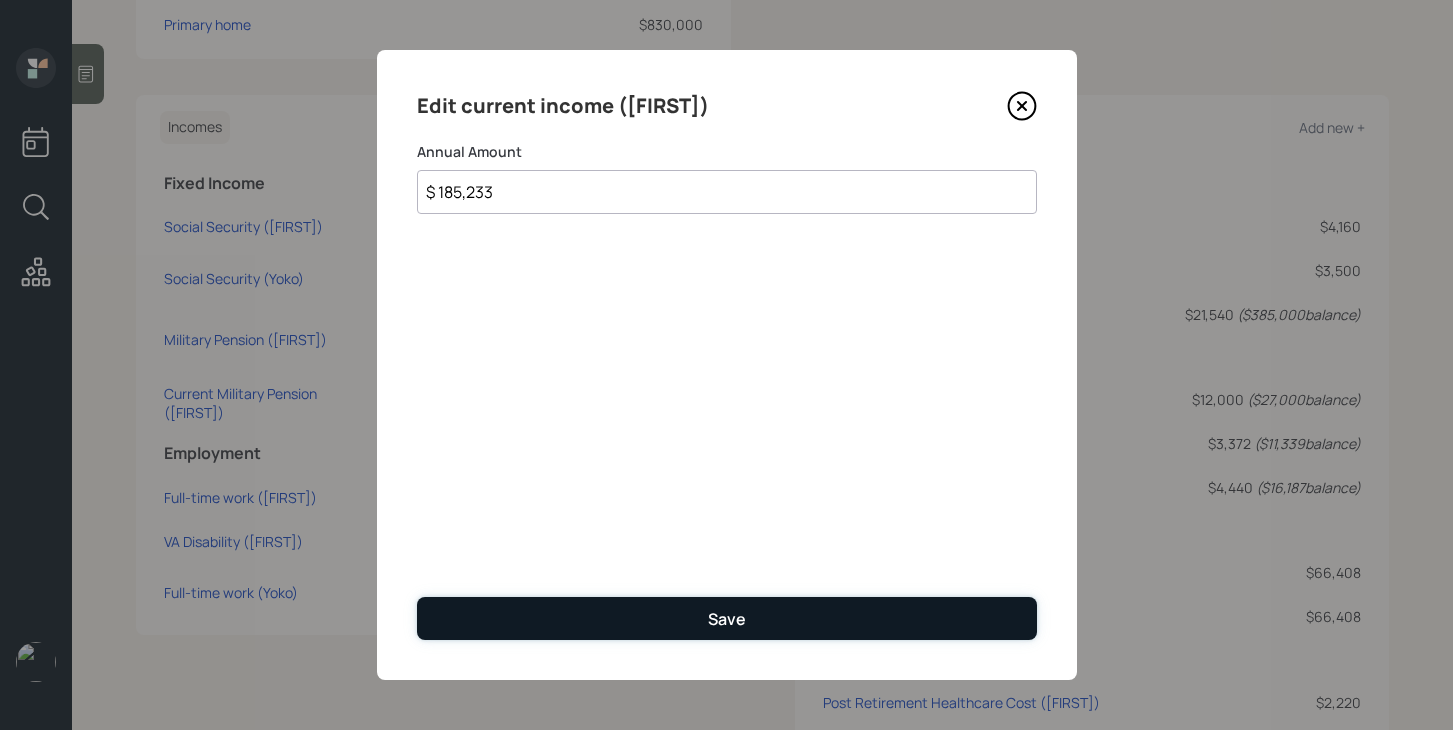 click on "Save" at bounding box center (727, 619) 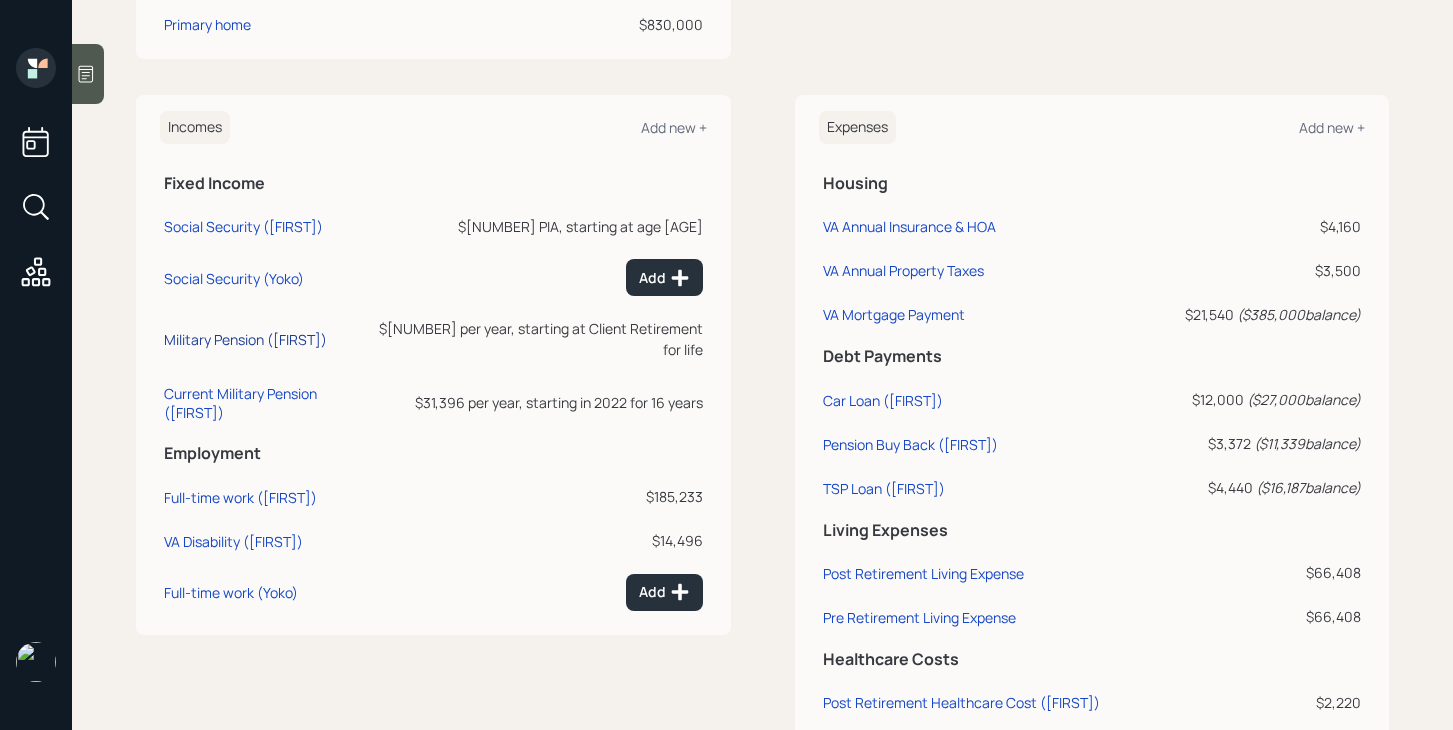 click on "Military Pension   ([FIRST])" at bounding box center (243, 226) 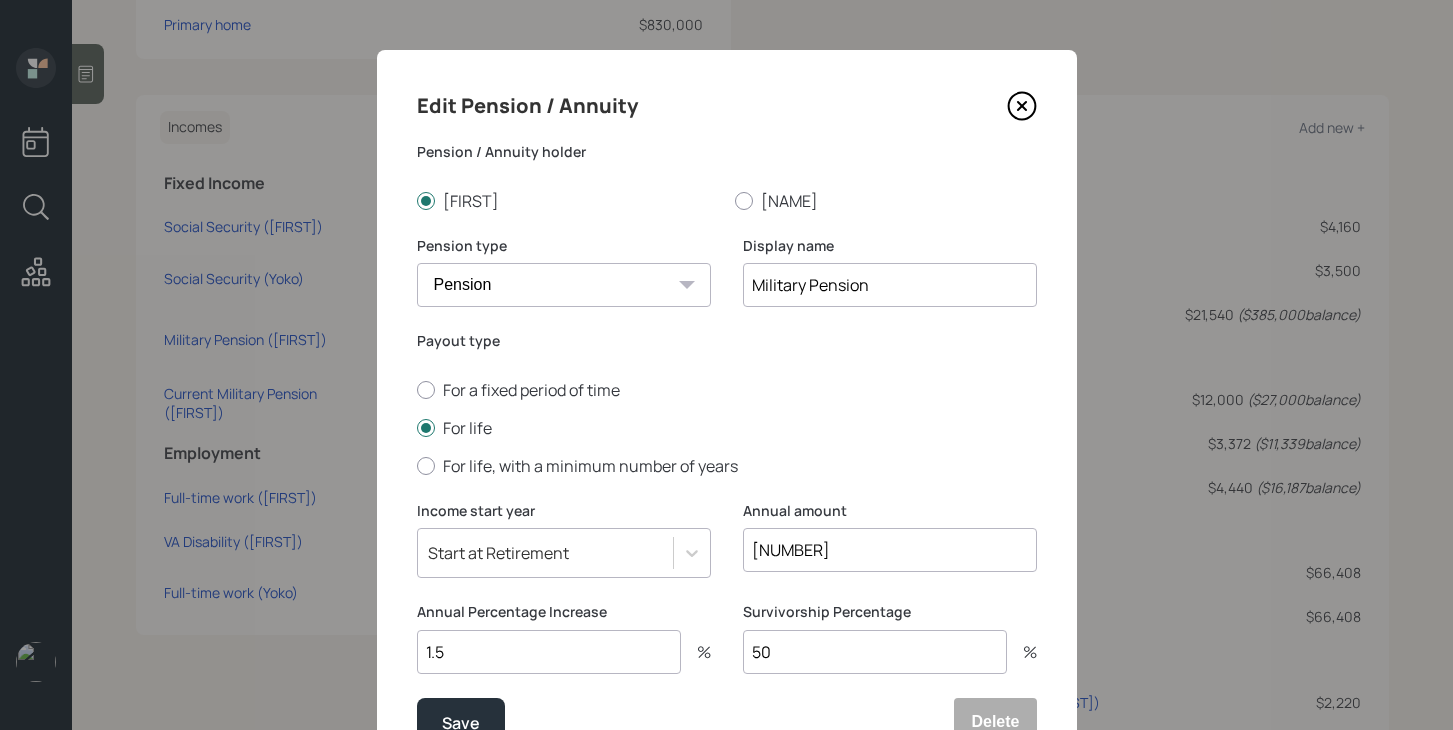 click on "[NUMBER]" at bounding box center (890, 550) 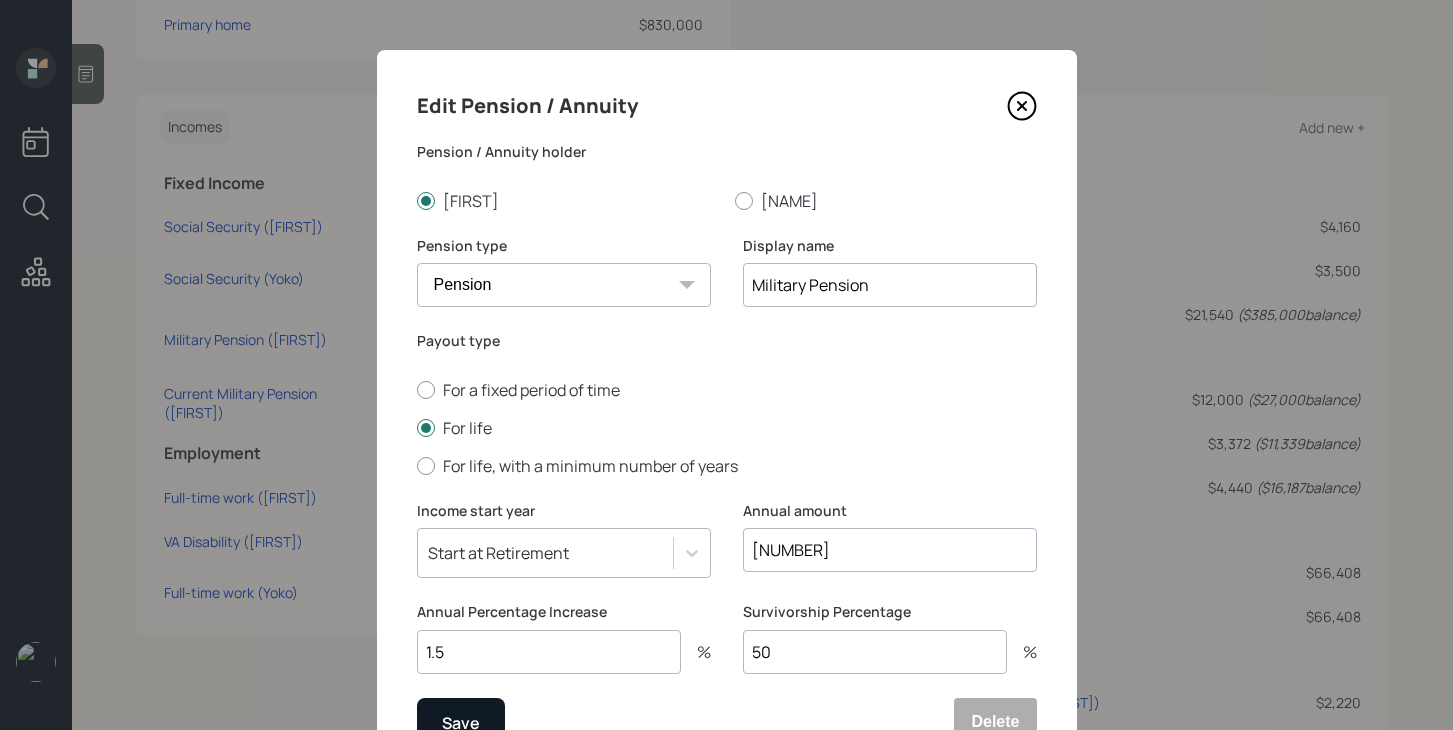 type on "[NUMBER]" 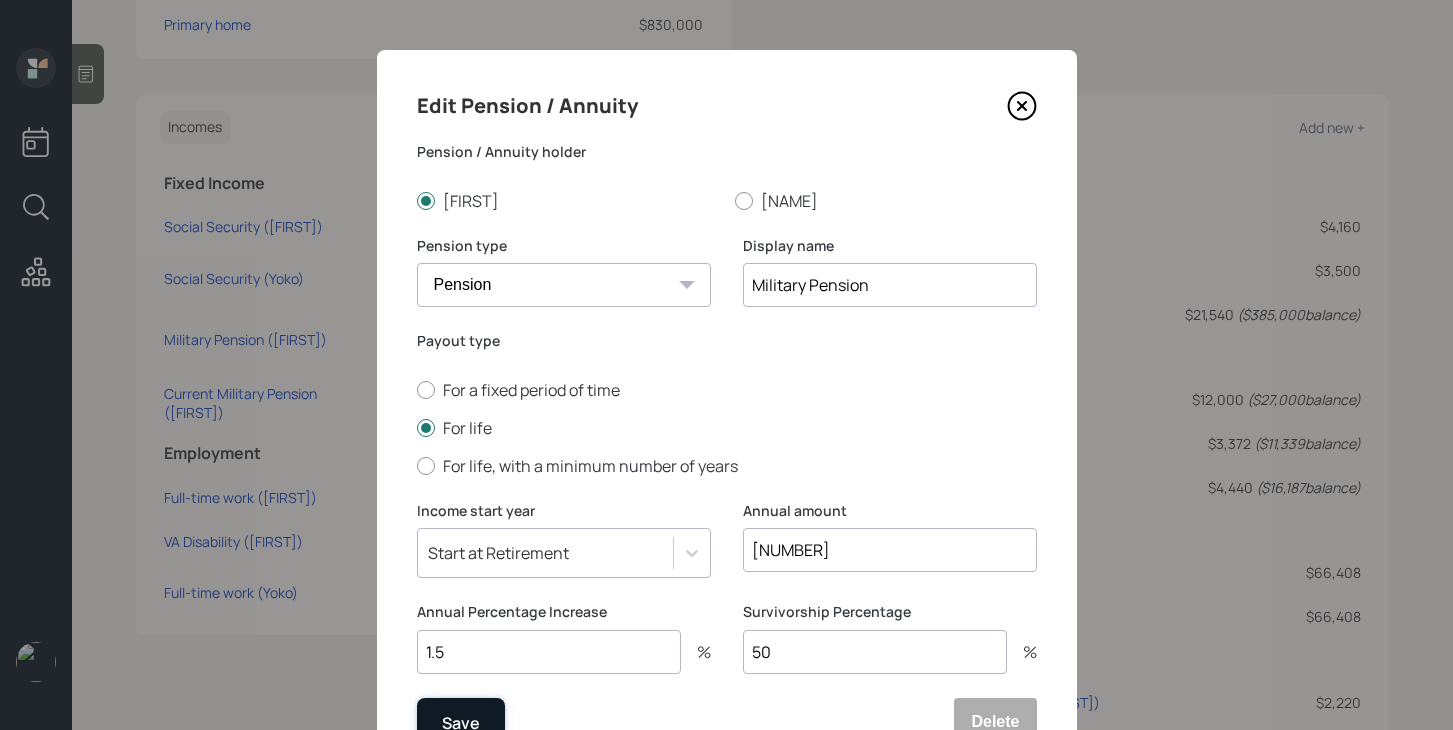 click on "Save" at bounding box center (461, 722) 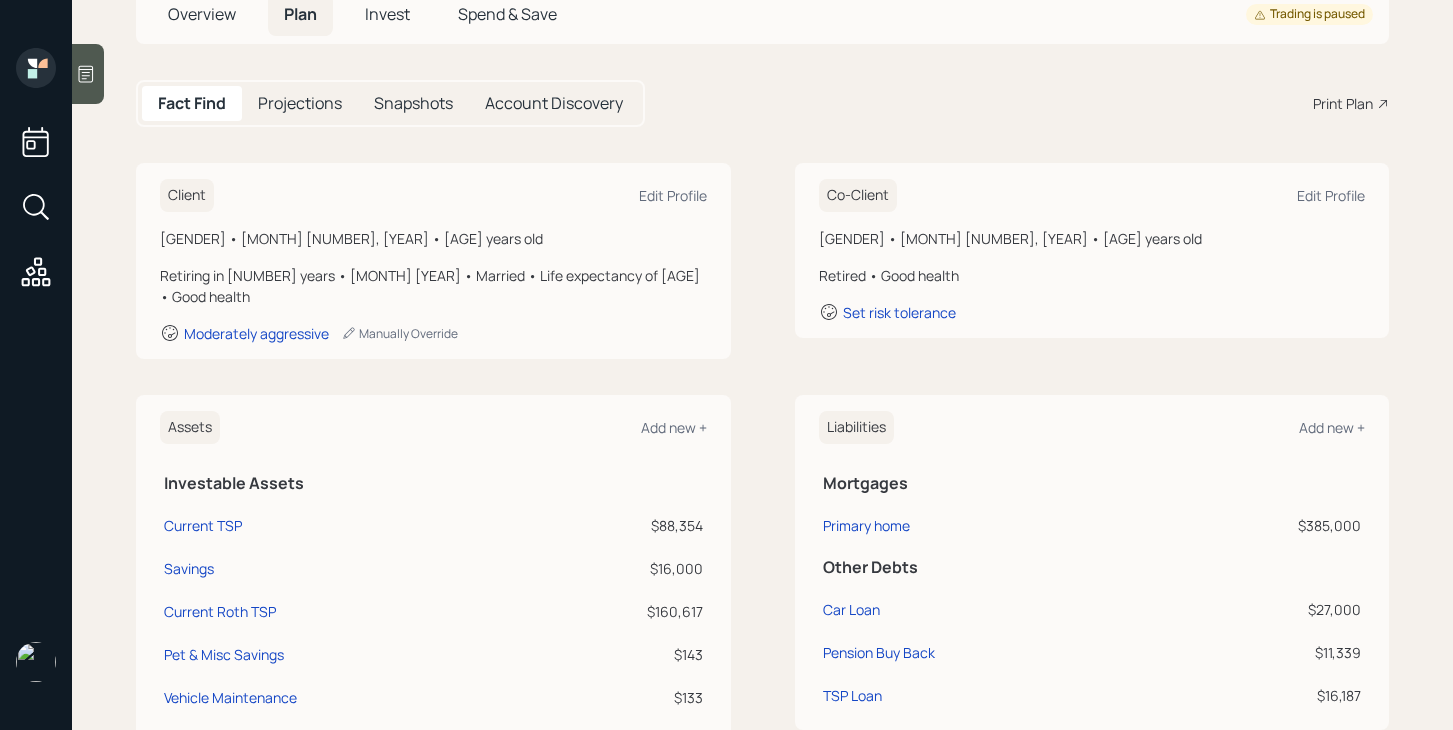 scroll, scrollTop: 0, scrollLeft: 0, axis: both 